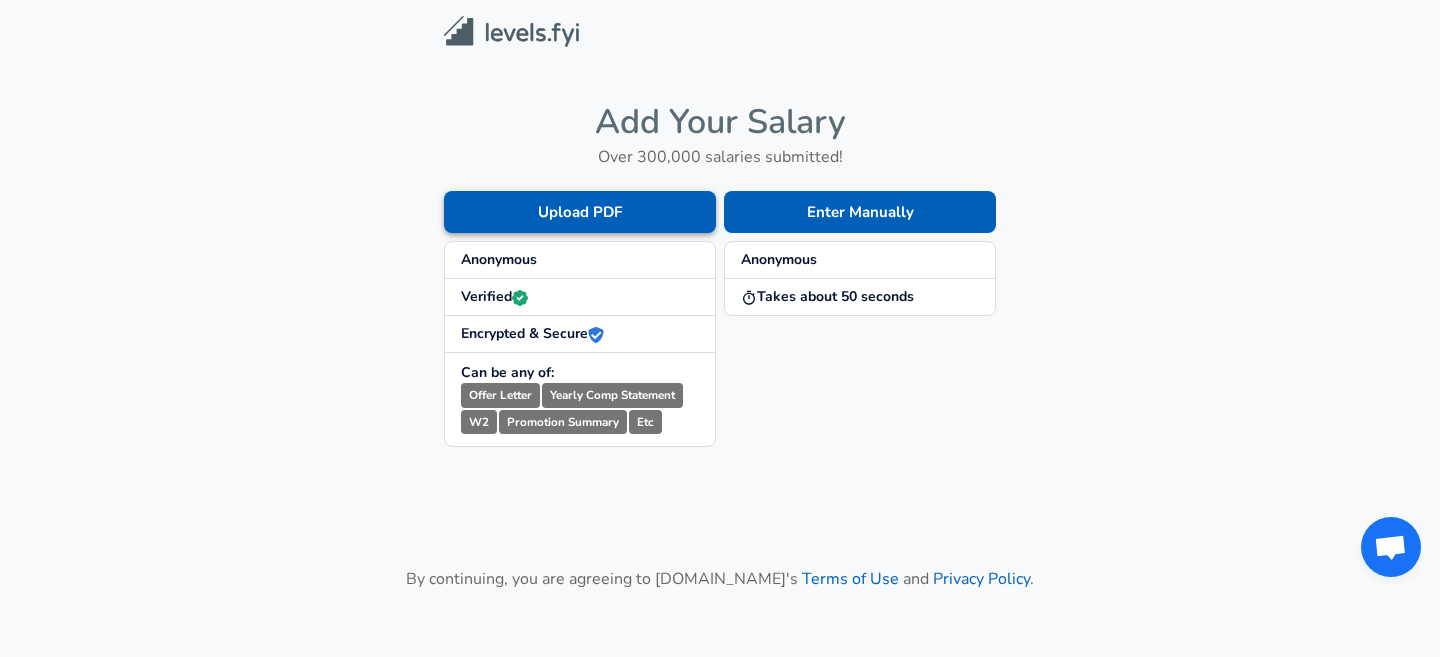 scroll, scrollTop: 0, scrollLeft: 0, axis: both 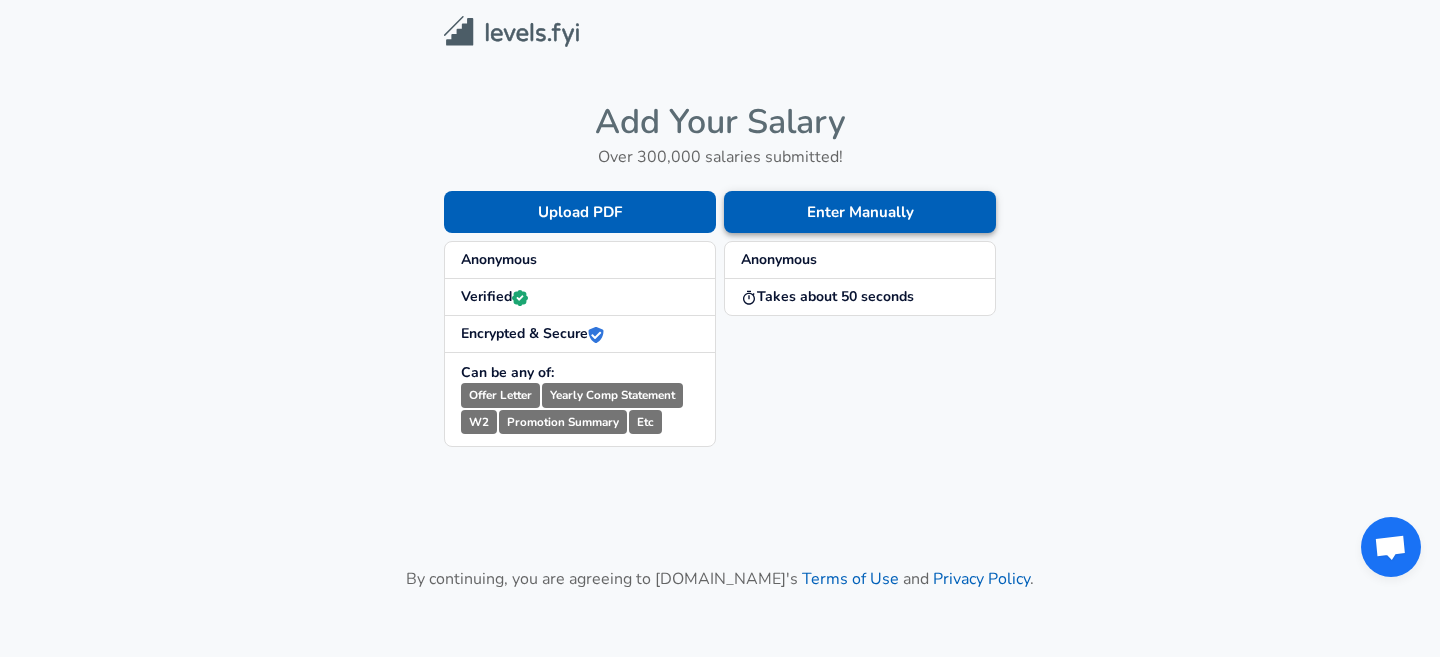 click on "Enter Manually" at bounding box center (860, 212) 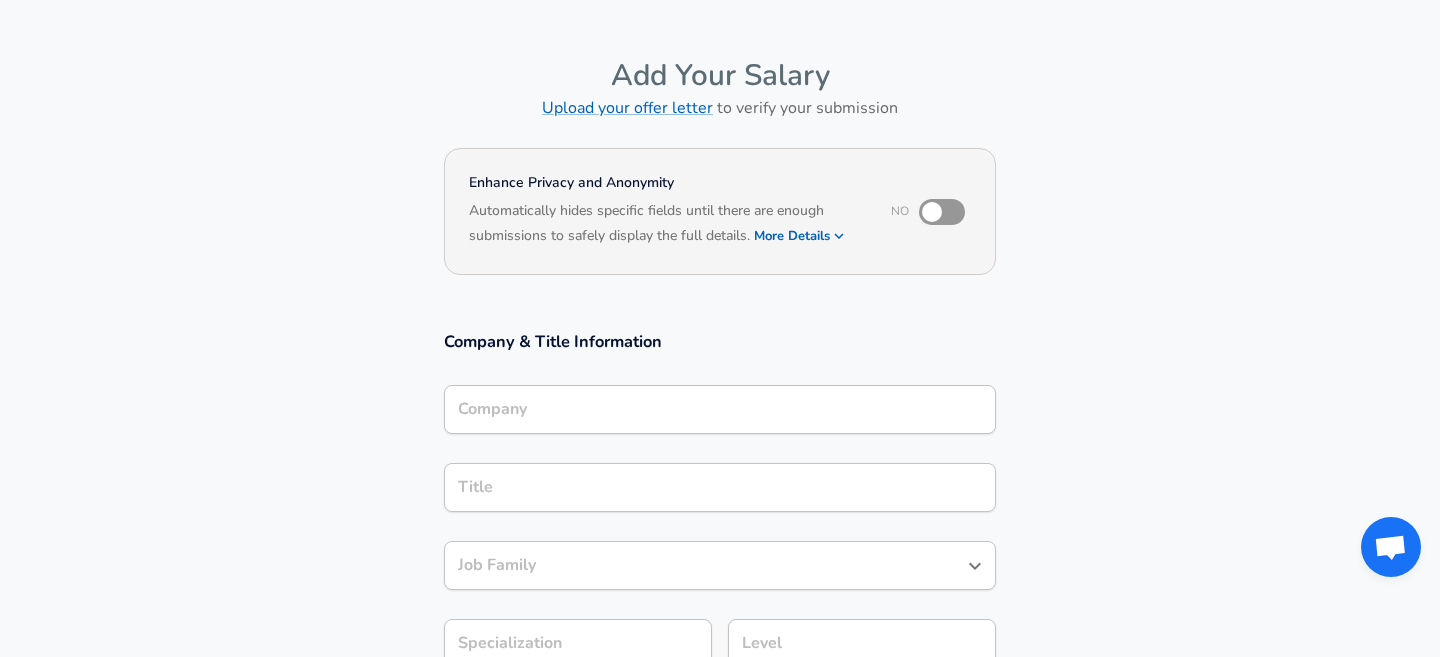 scroll, scrollTop: 42, scrollLeft: 0, axis: vertical 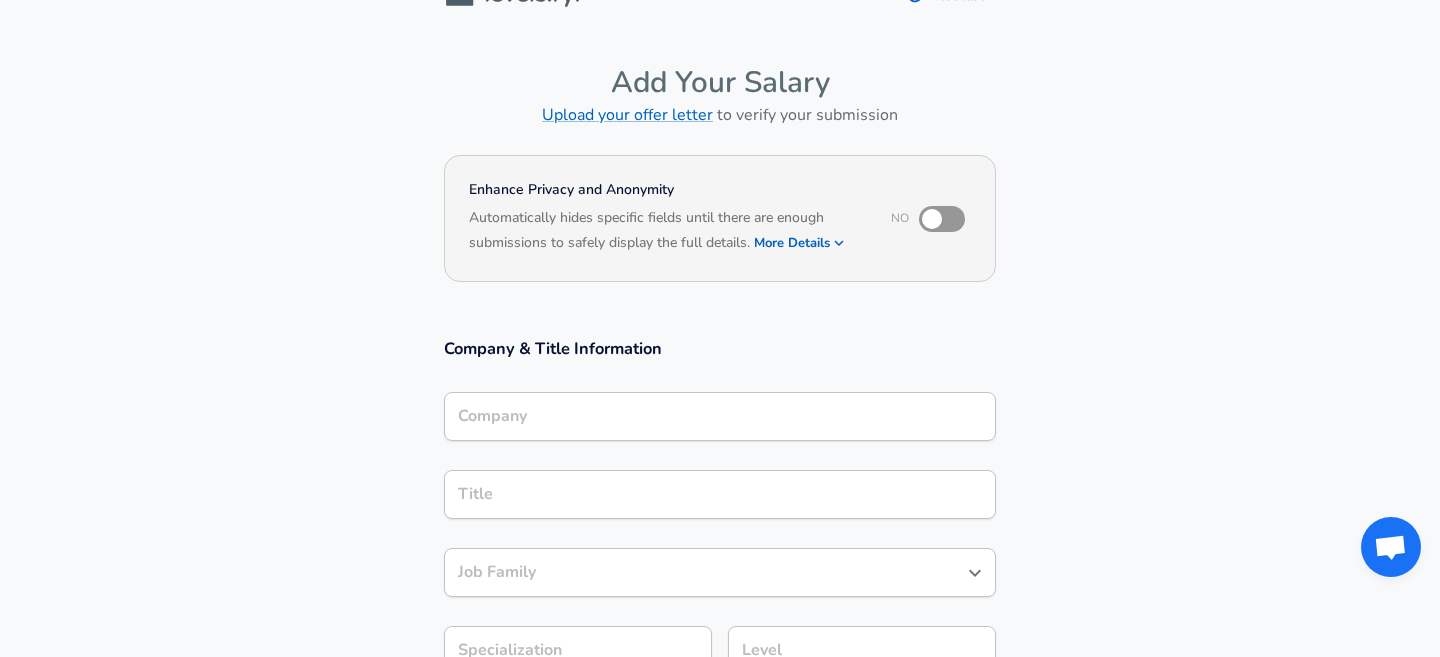 click at bounding box center [932, 219] 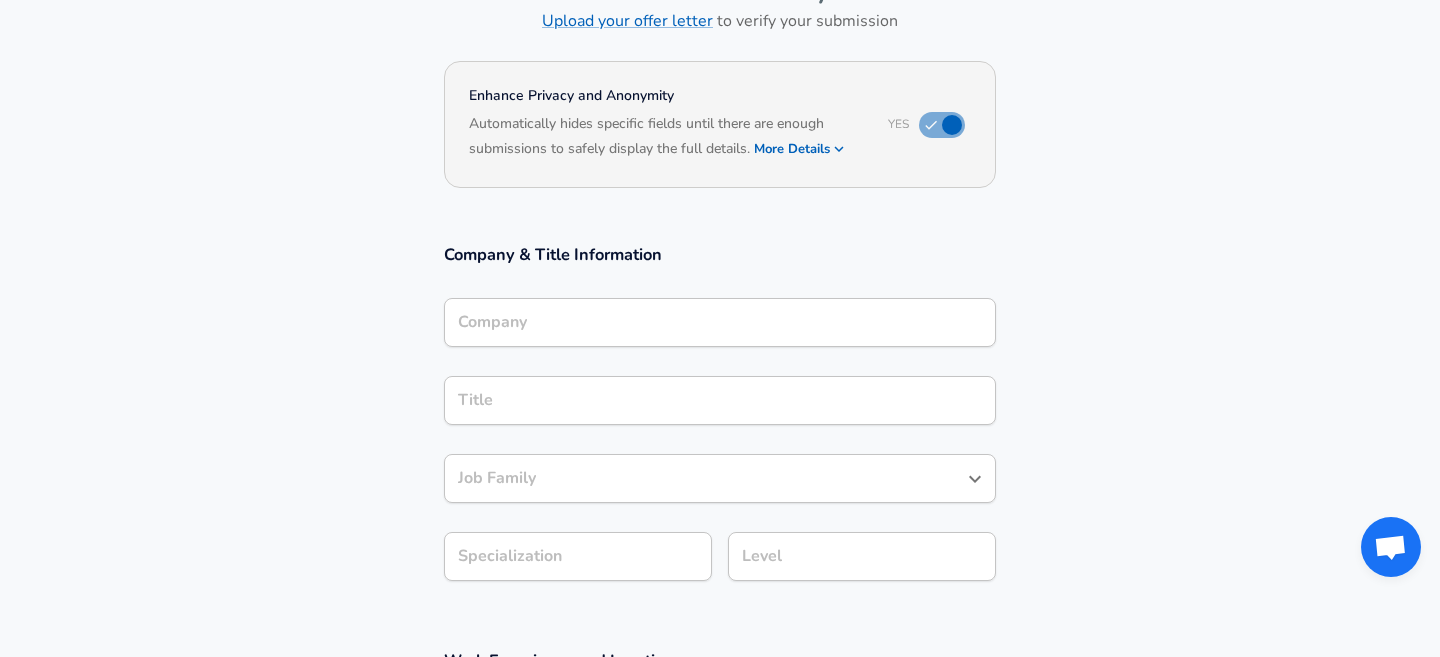 scroll, scrollTop: 156, scrollLeft: 0, axis: vertical 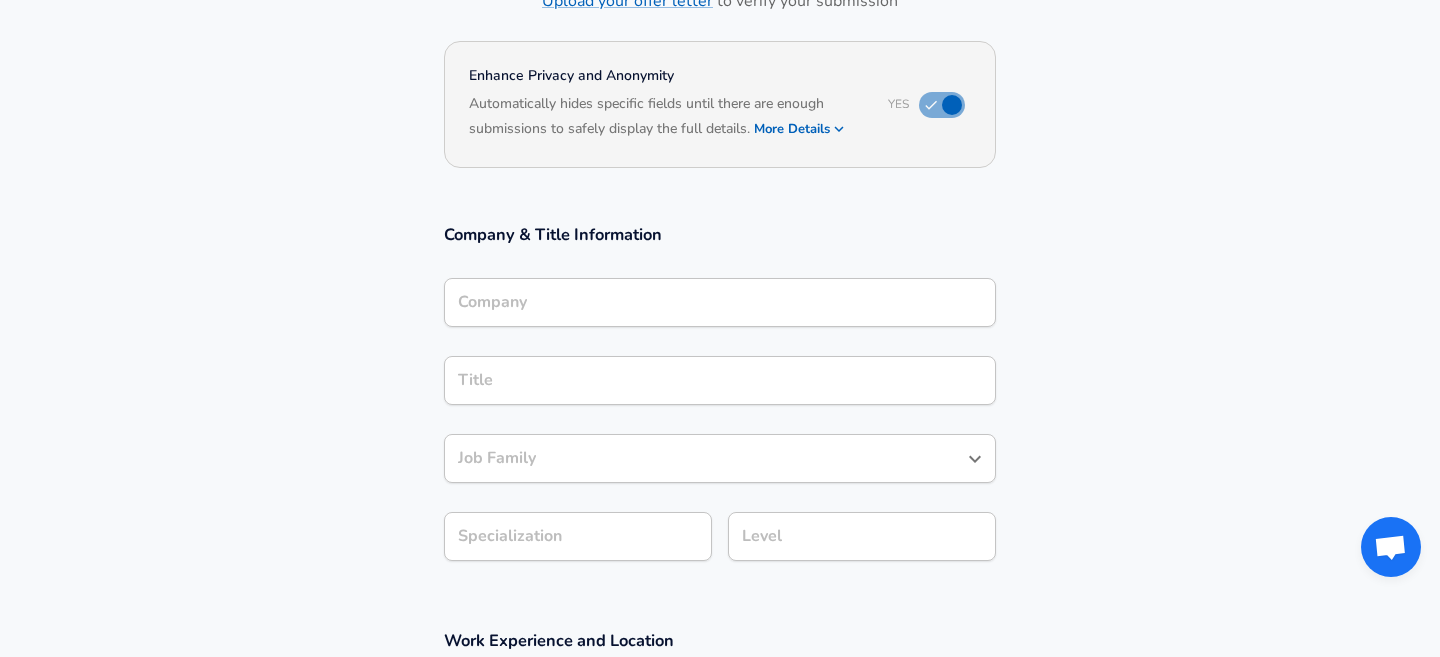 click on "Company" at bounding box center [720, 302] 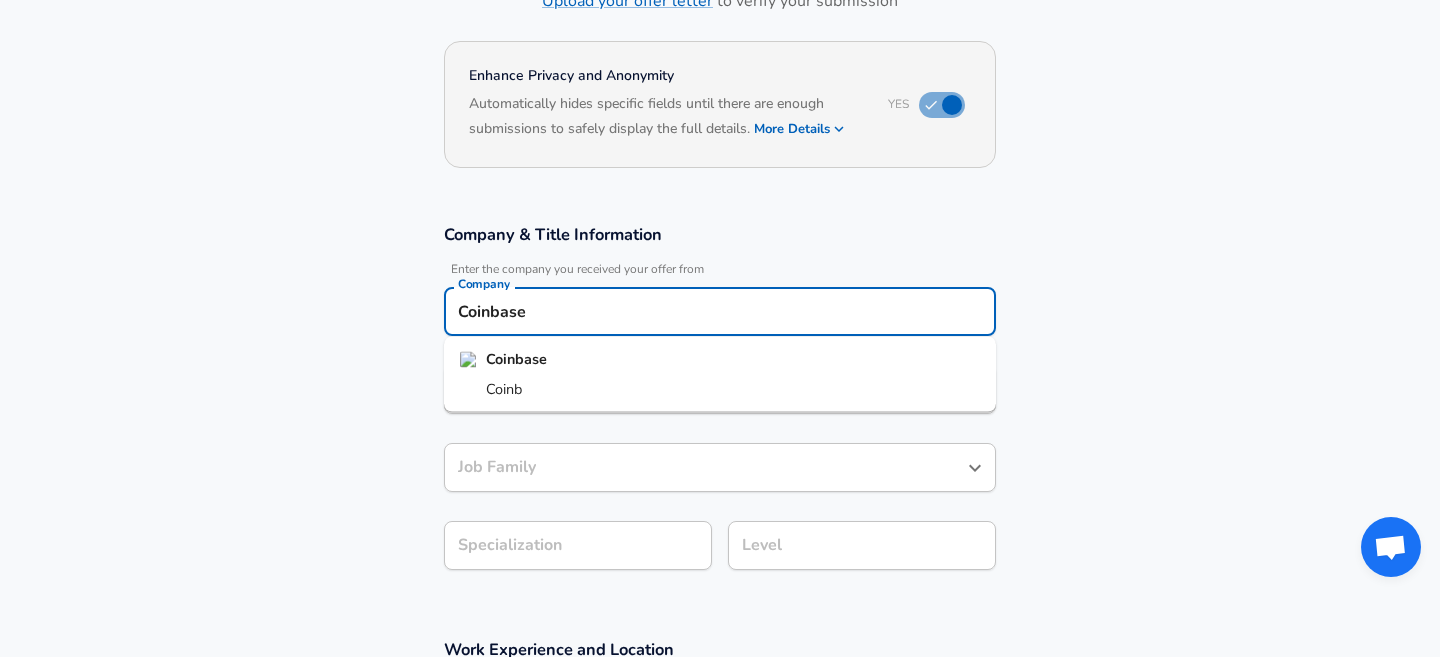 click on "Coinbase" at bounding box center (720, 360) 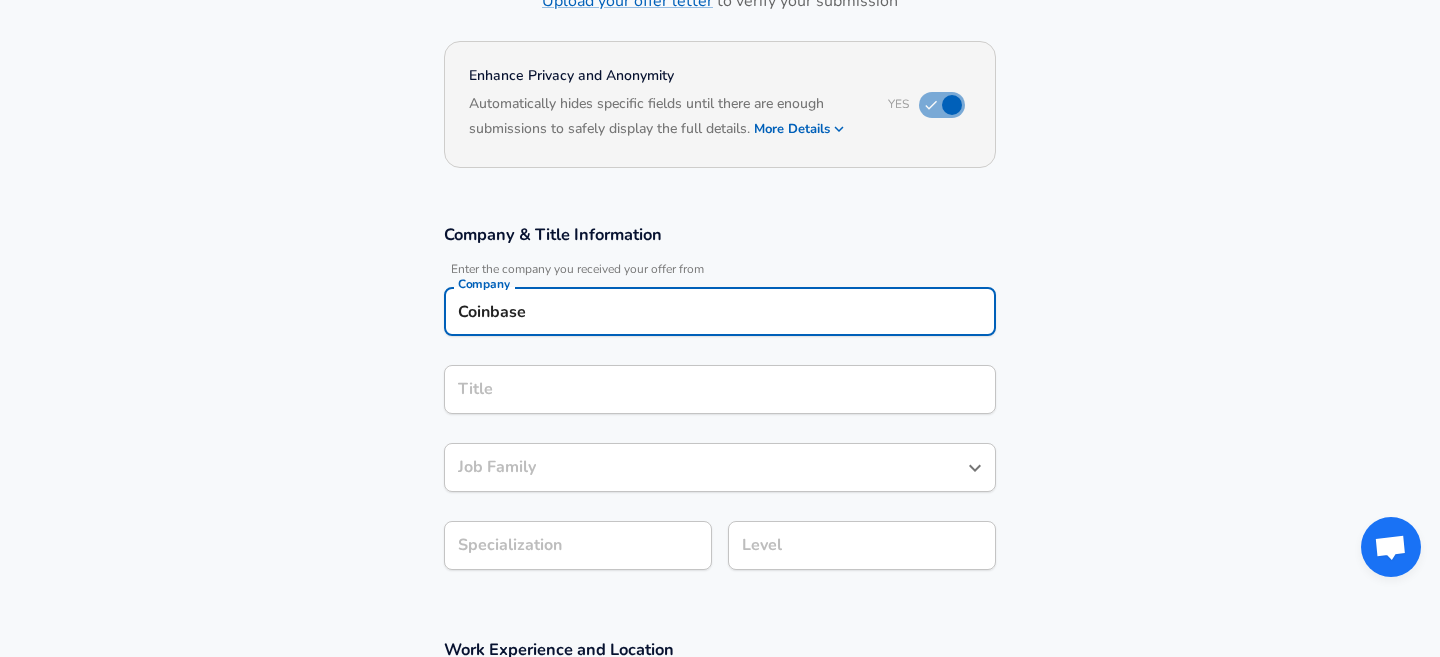 type on "Coinbase" 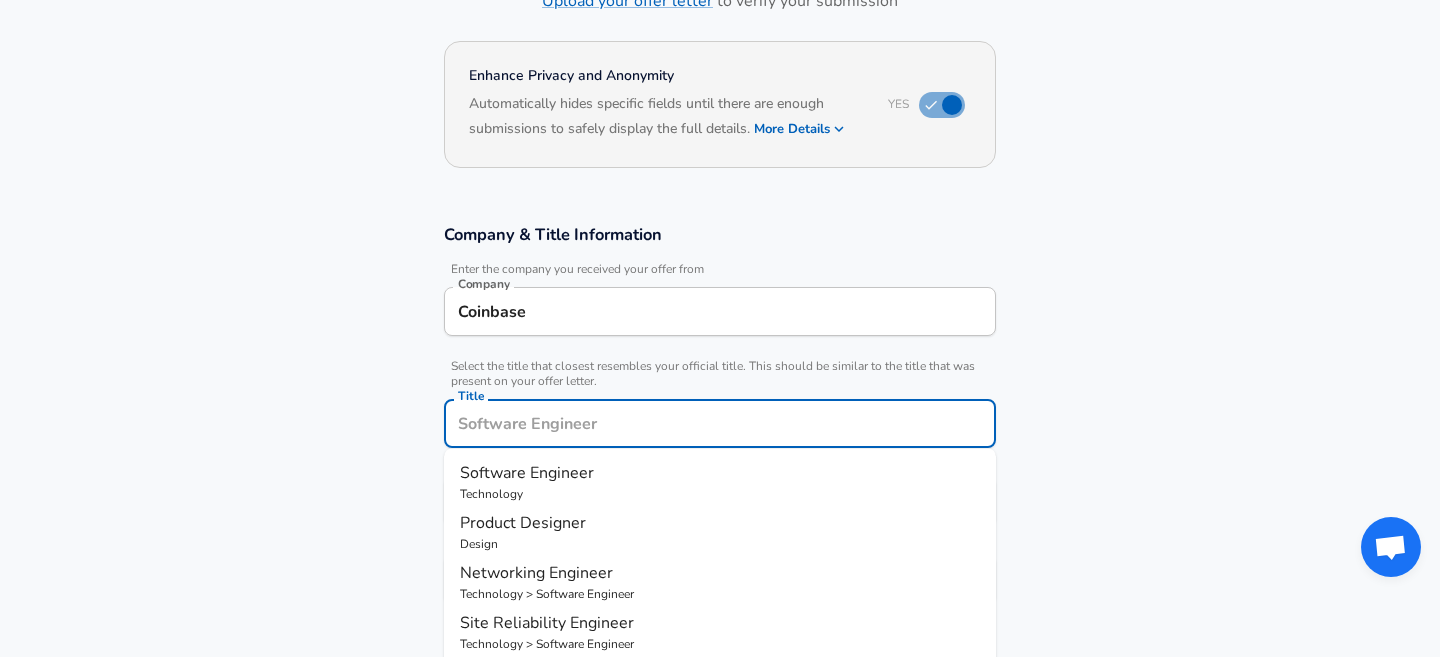 scroll, scrollTop: 196, scrollLeft: 0, axis: vertical 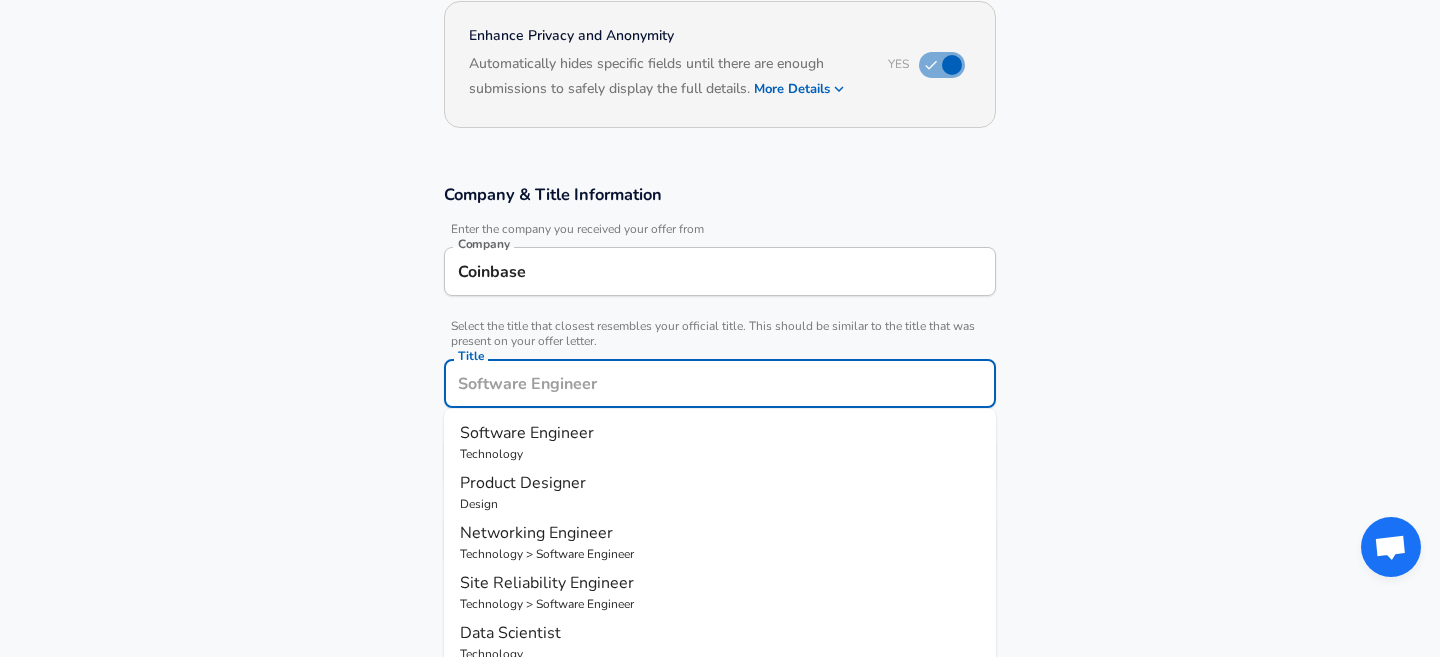 click on "Software Engineer" at bounding box center [527, 433] 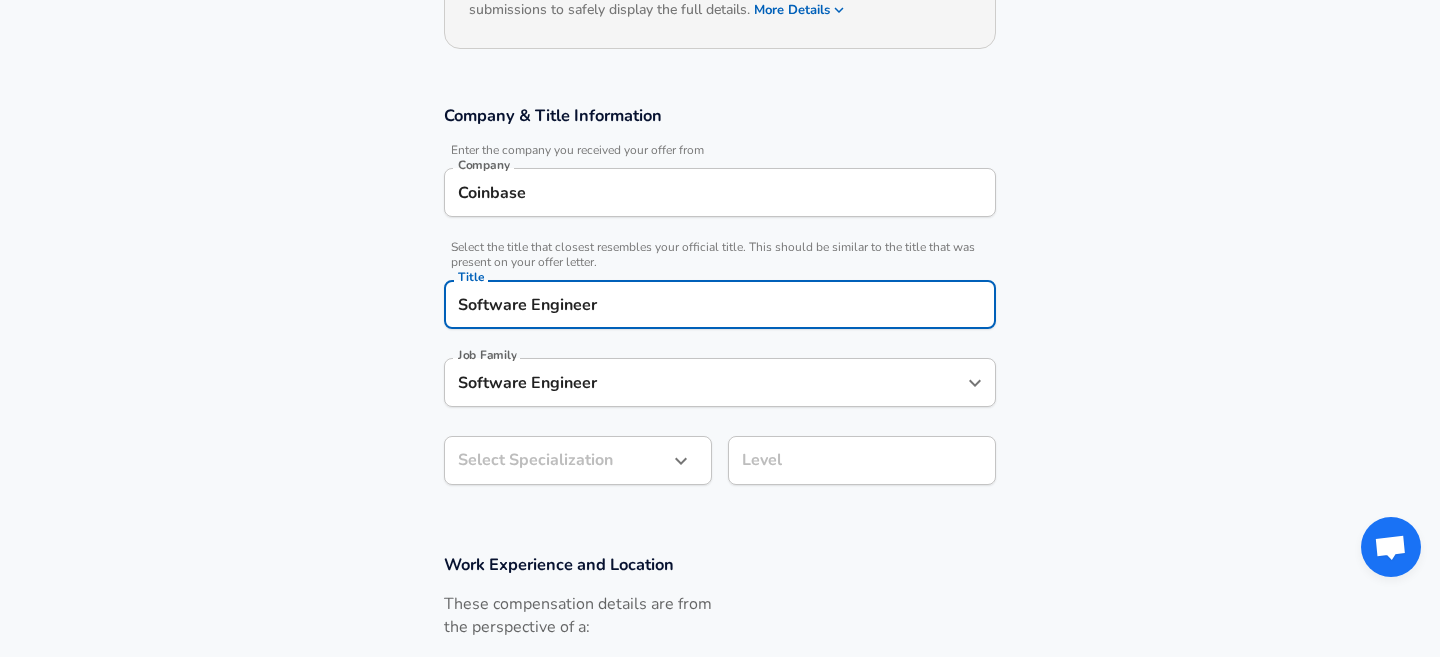 scroll, scrollTop: 335, scrollLeft: 0, axis: vertical 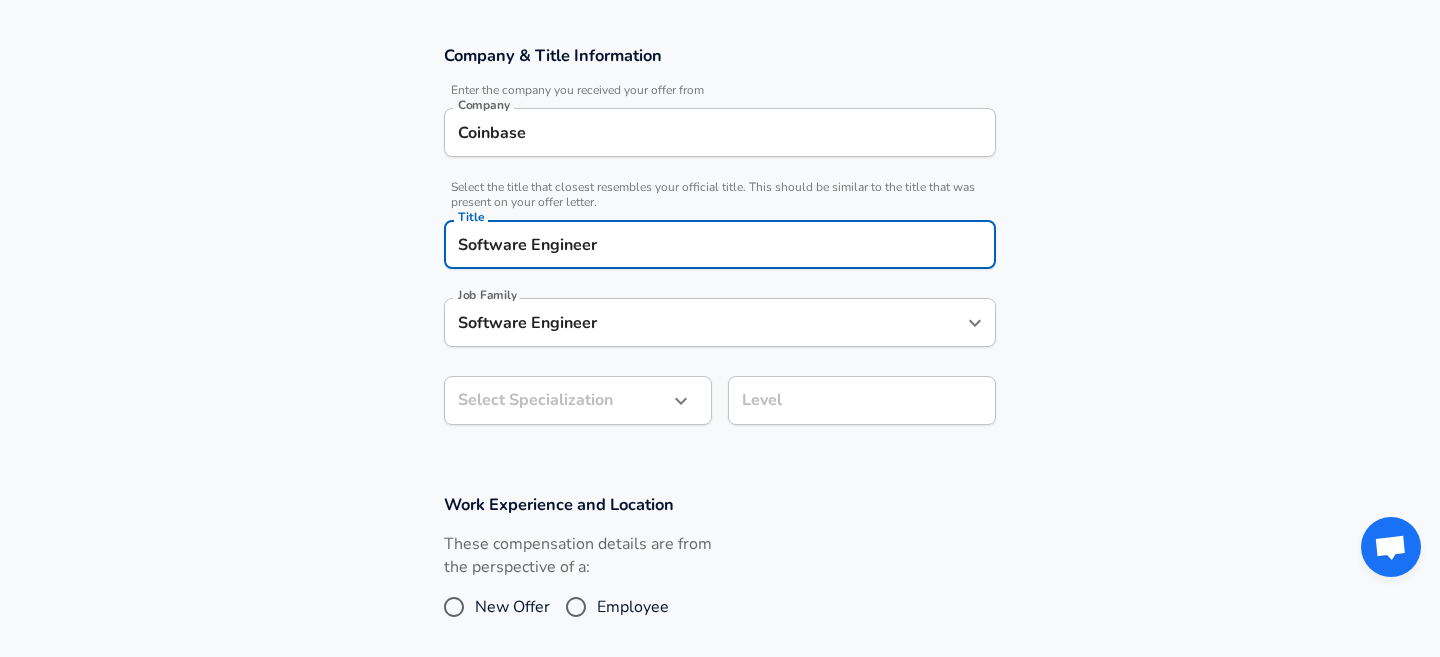 click on "Restart Add Your Salary Upload your offer letter   to verify your submission Enhance Privacy and Anonymity Yes Automatically hides specific fields until there are enough submissions to safely display the full details.   More Details Based on your submission and the data points that we have already collected, we will automatically hide and anonymize specific fields if there aren't enough data points to remain sufficiently anonymous. Company & Title Information   Enter the company you received your offer from Company Coinbase Company   Select the title that closest resembles your official title. This should be similar to the title that was present on your offer letter. Title Software Engineer Title Job Family Software Engineer Job Family Select Specialization ​ Select Specialization Level Level Work Experience and Location These compensation details are from the perspective of a: New Offer Employee Submit Salary By continuing, you are agreeing to [DOMAIN_NAME][PERSON_NAME]'s   Terms of Use   and   Privacy Policy . © 2017 -" at bounding box center (720, -7) 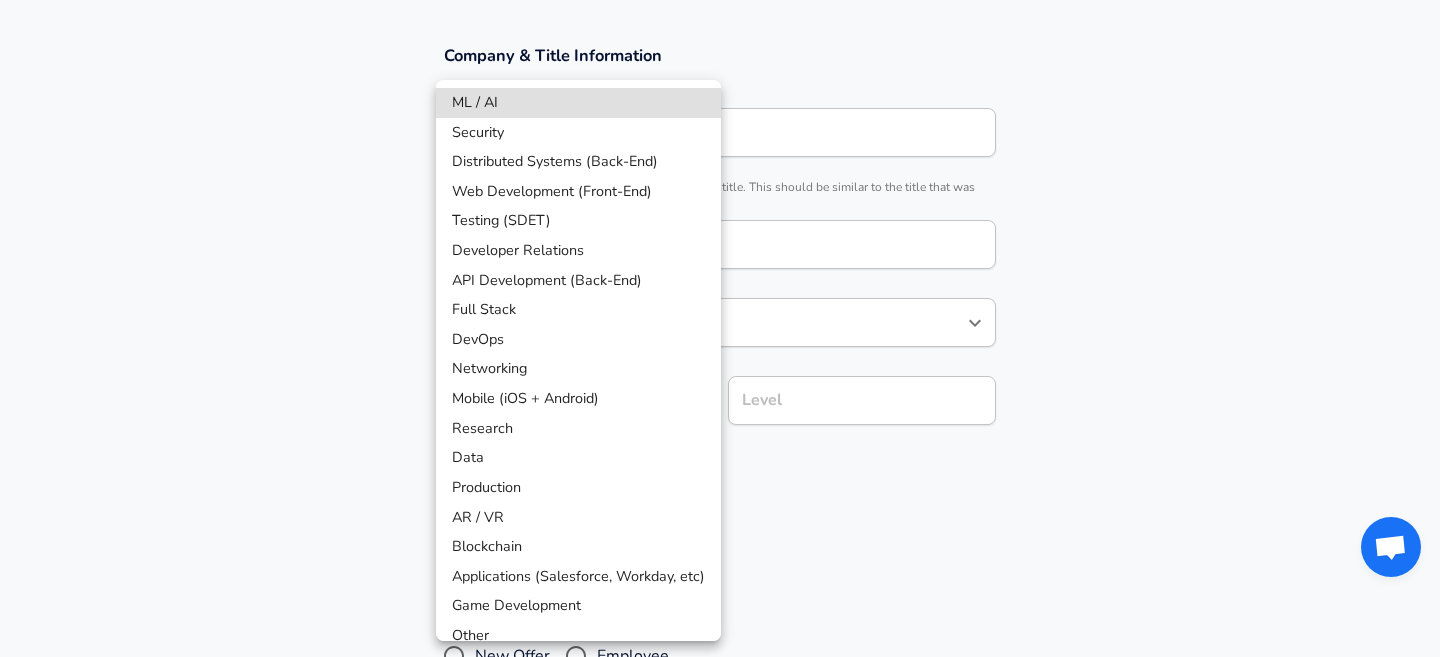 scroll, scrollTop: 17, scrollLeft: 0, axis: vertical 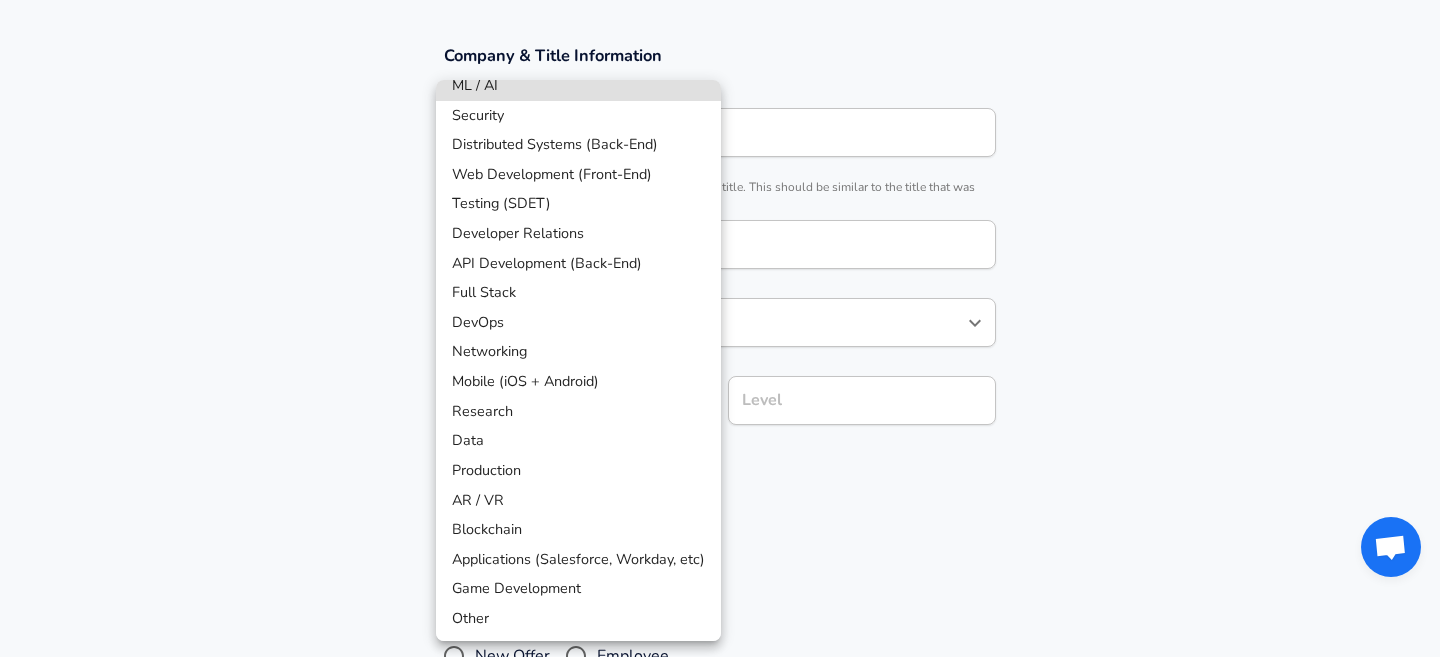 type 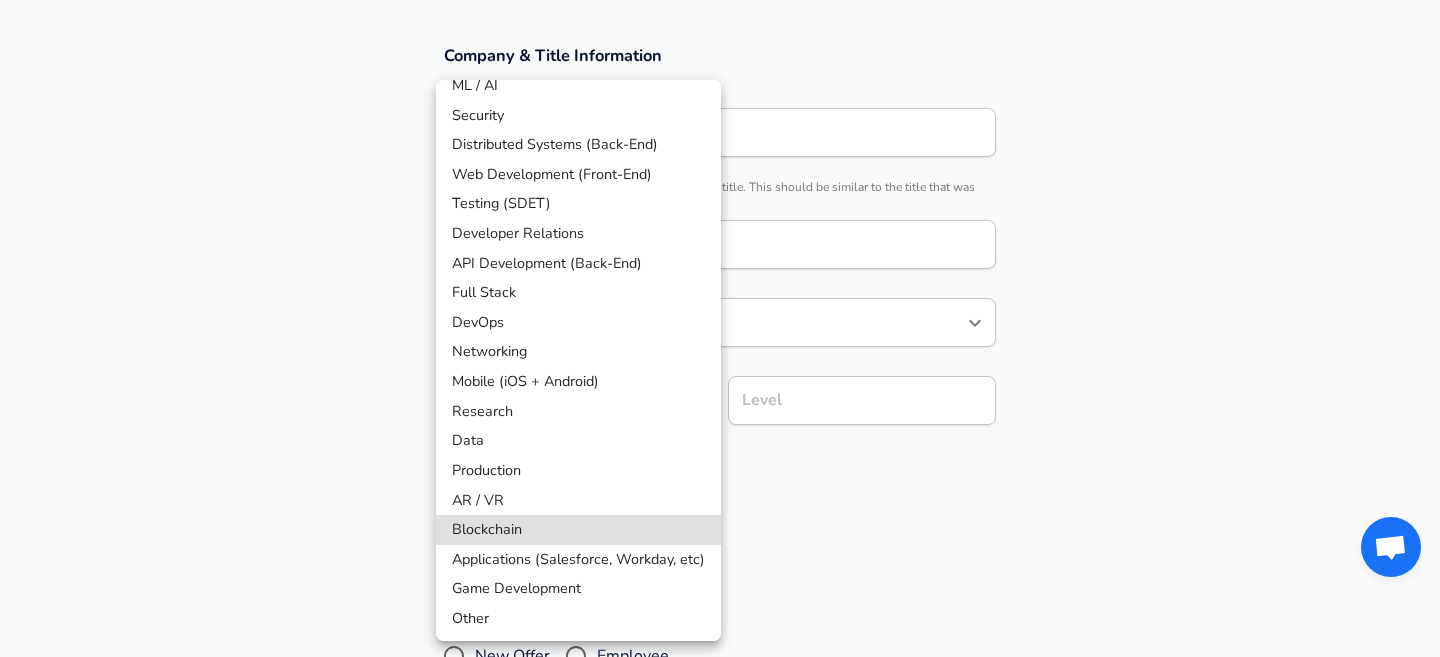 type 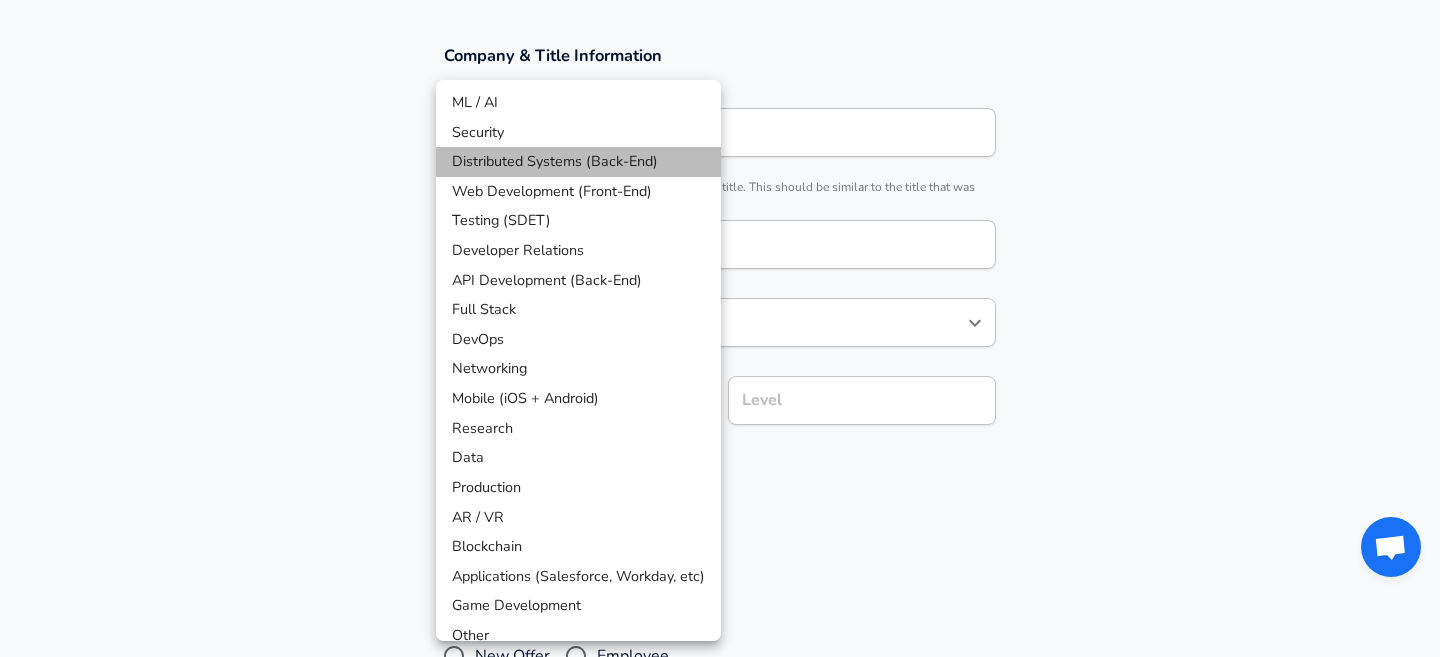 click on "Distributed Systems (Back-End)" at bounding box center (578, 162) 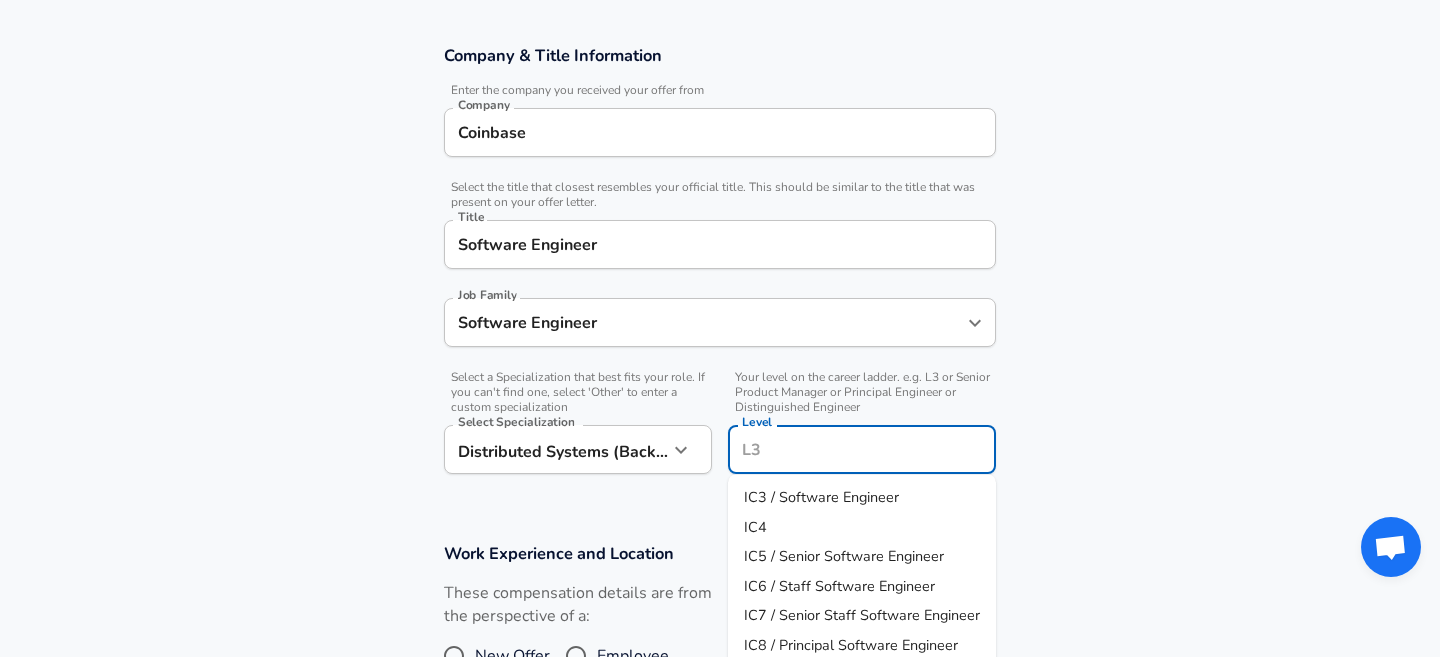 click on "Level" at bounding box center [862, 449] 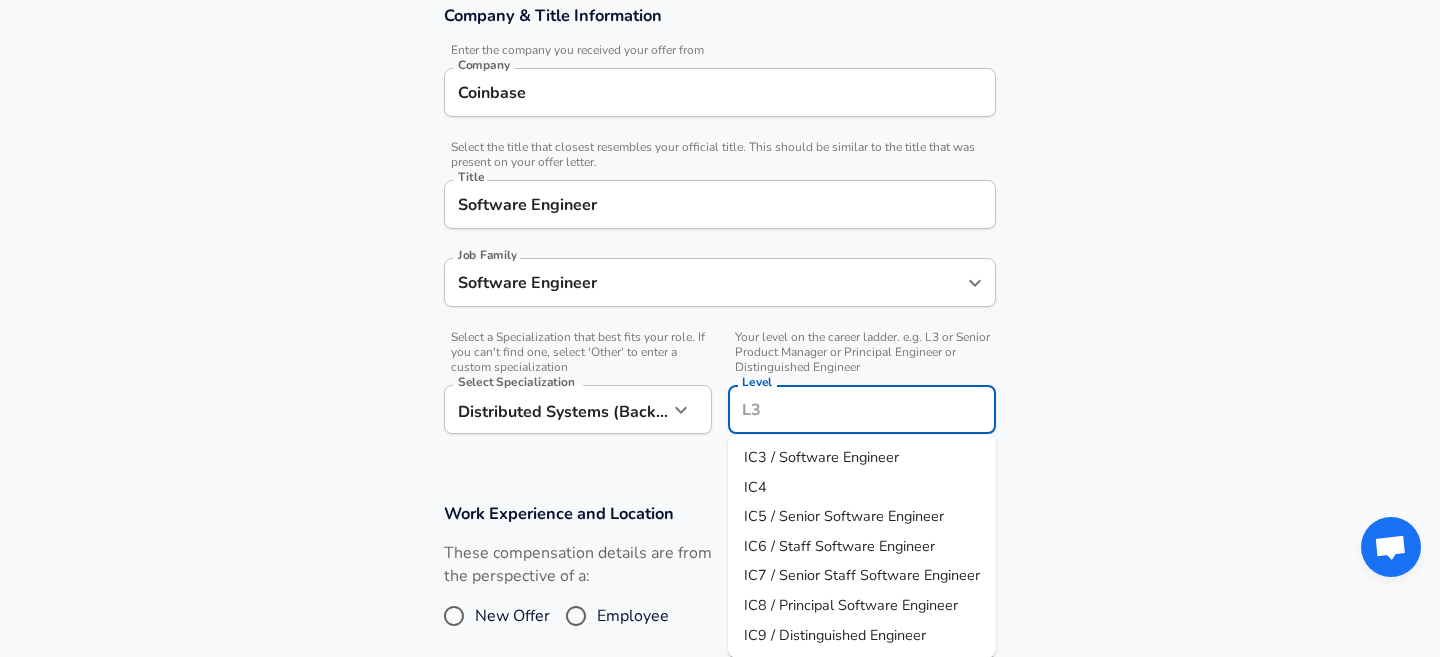 click on "IC3 / Software Engineer" at bounding box center (821, 457) 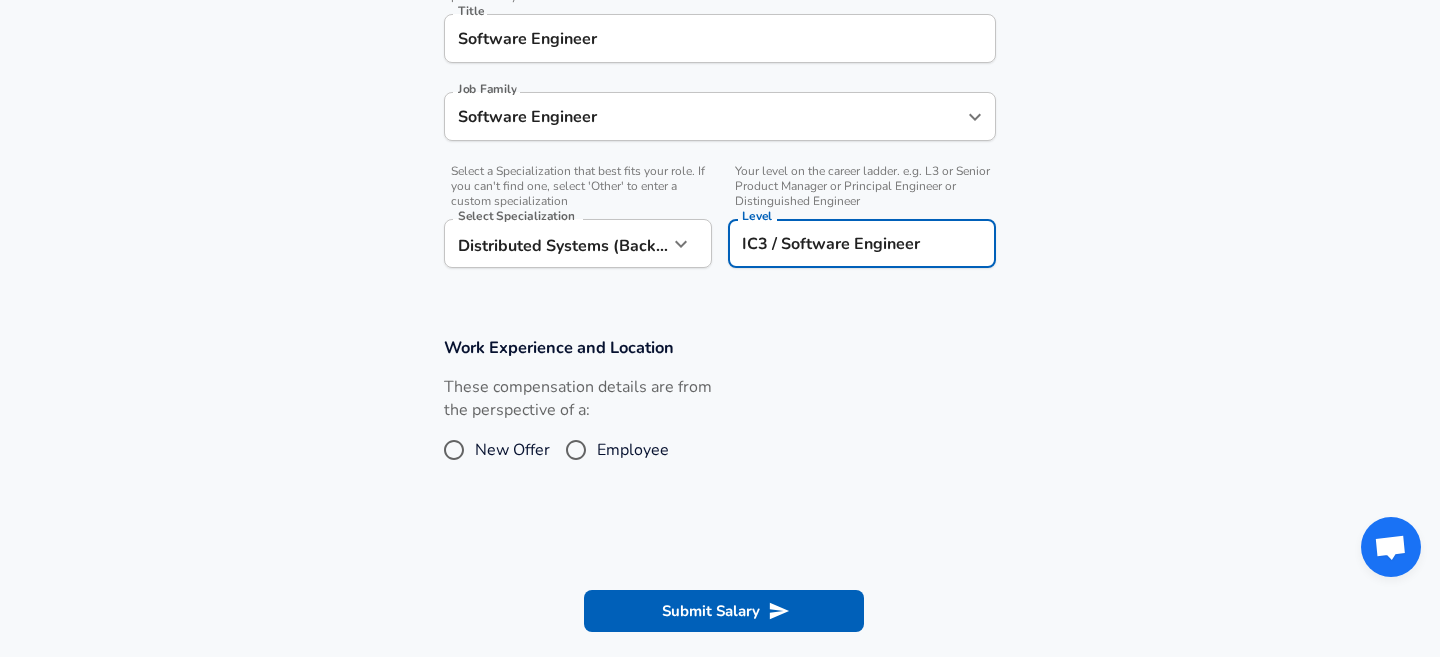 scroll, scrollTop: 548, scrollLeft: 0, axis: vertical 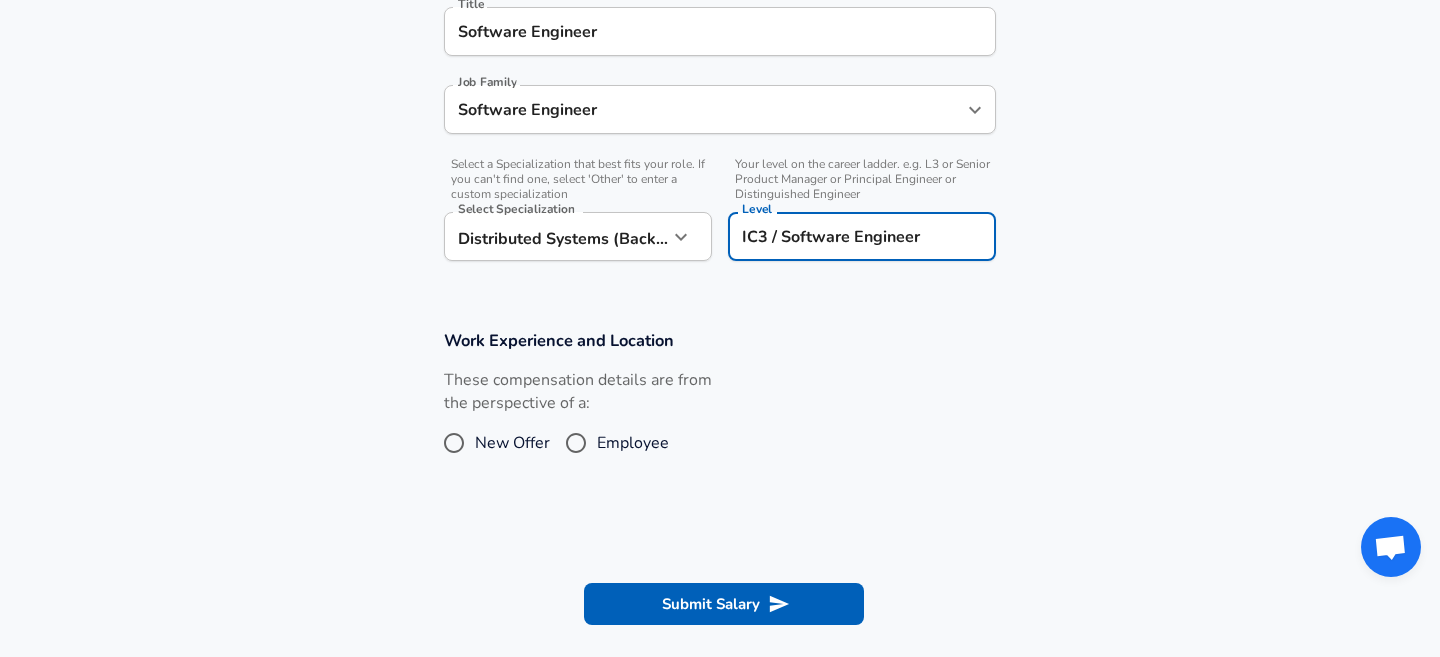 click on "Employee" at bounding box center (576, 443) 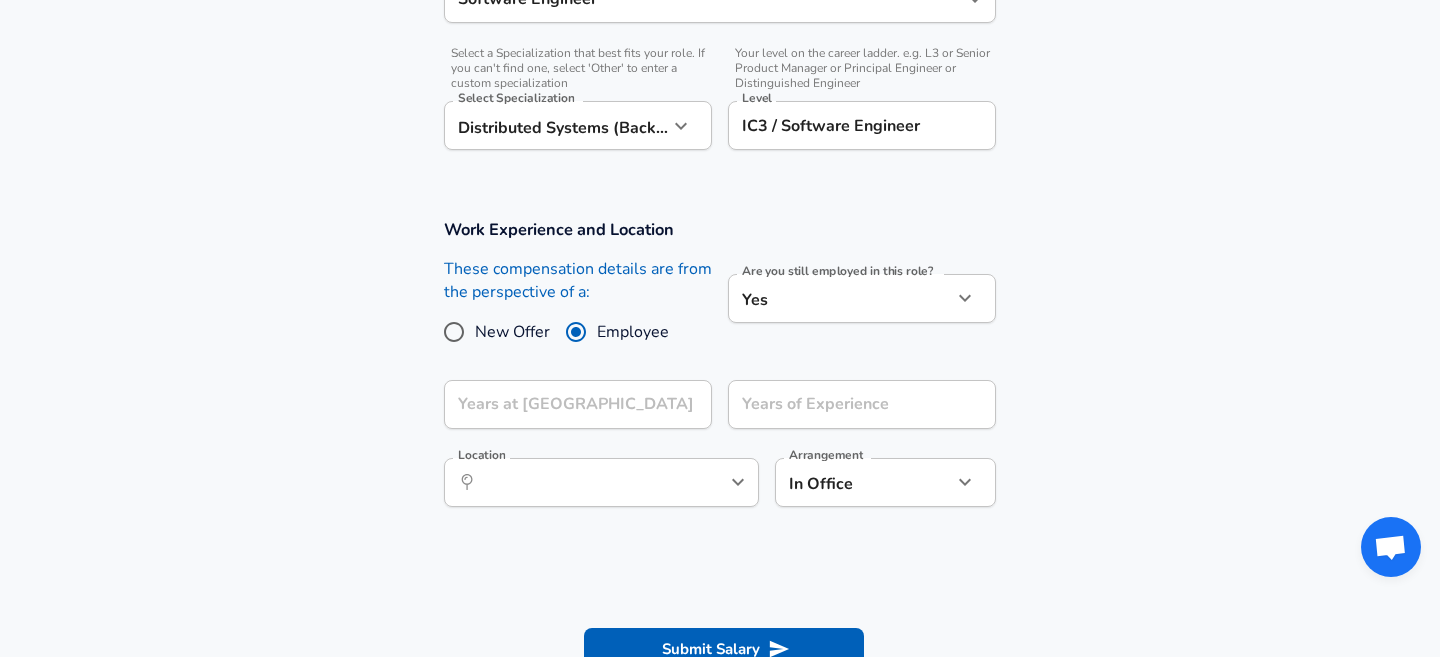scroll, scrollTop: 671, scrollLeft: 0, axis: vertical 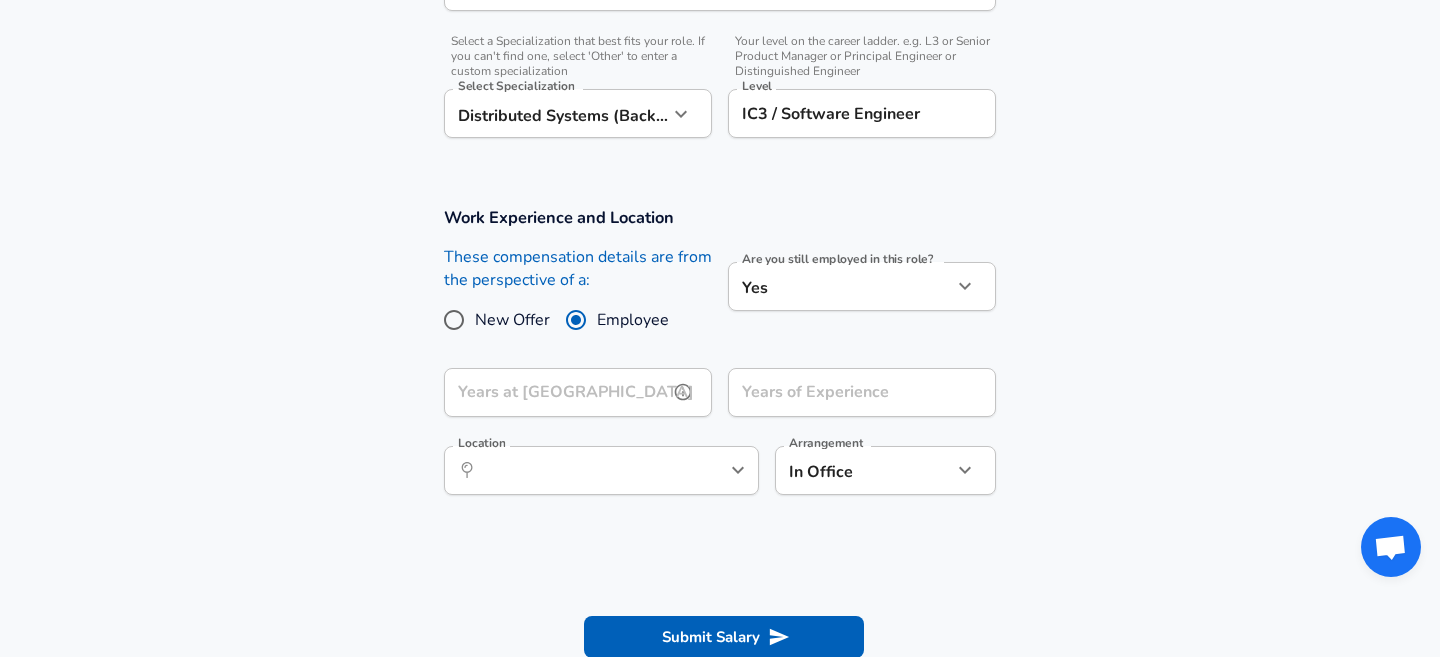 click on "Years at [GEOGRAPHIC_DATA]" at bounding box center (556, 392) 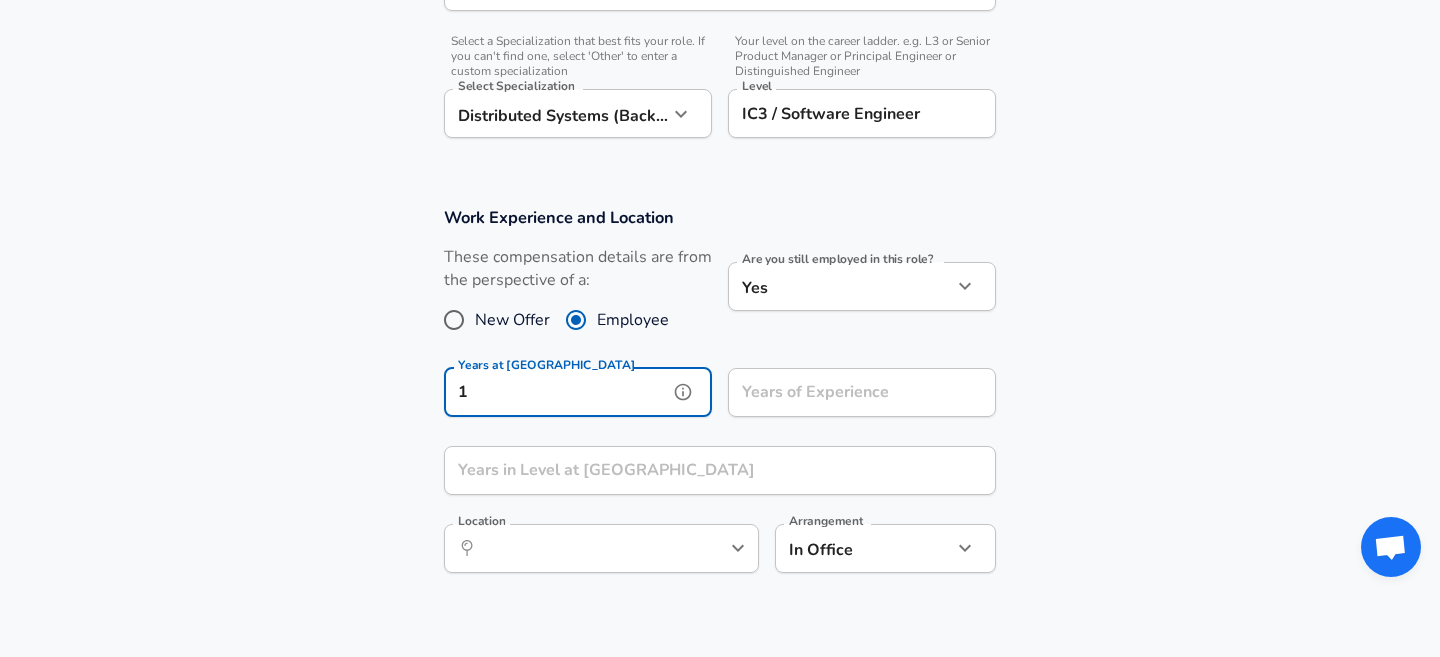 type on "1" 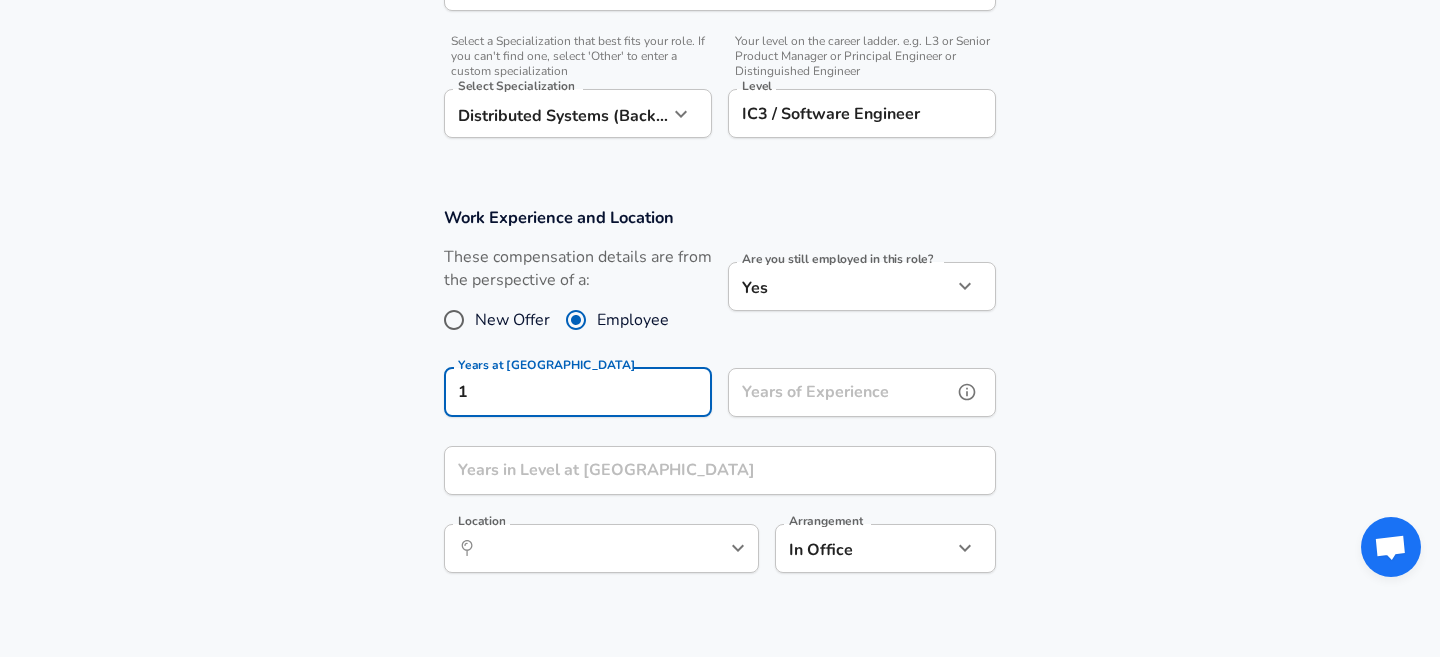 click on "Years of Experience Years of Experience" at bounding box center (862, 395) 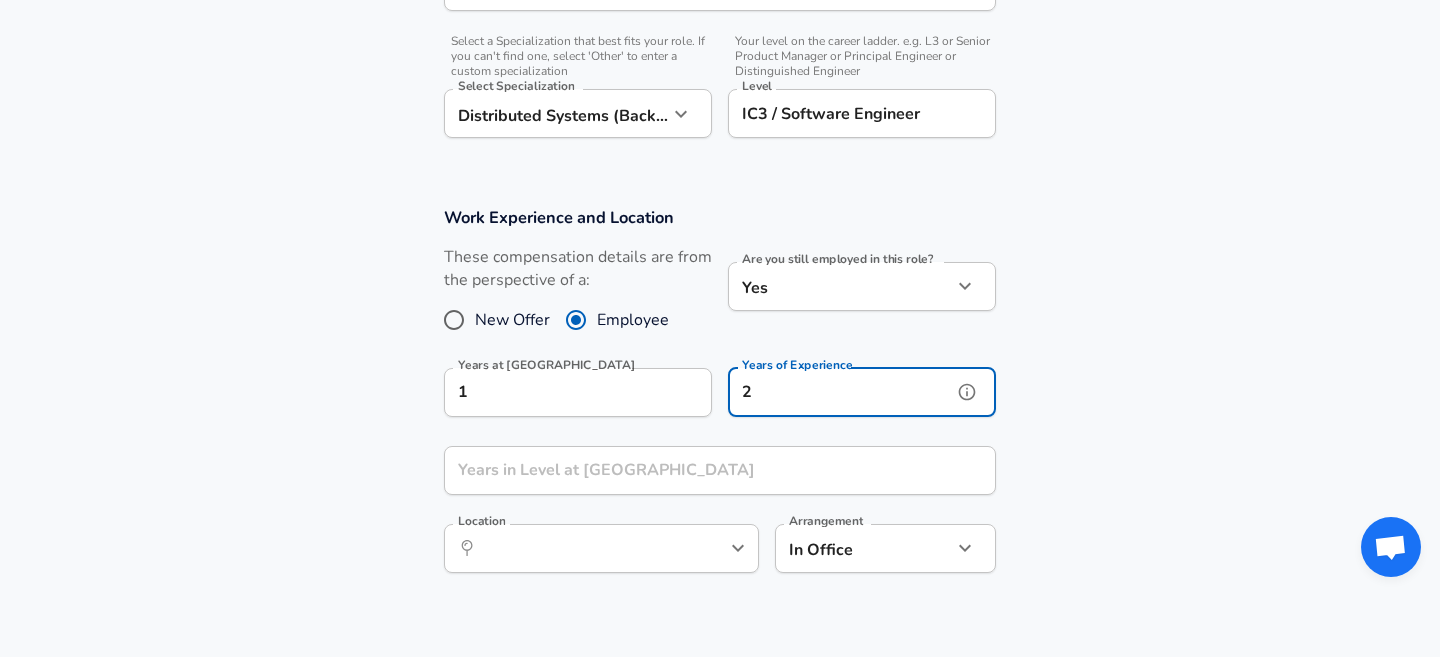 type on "2" 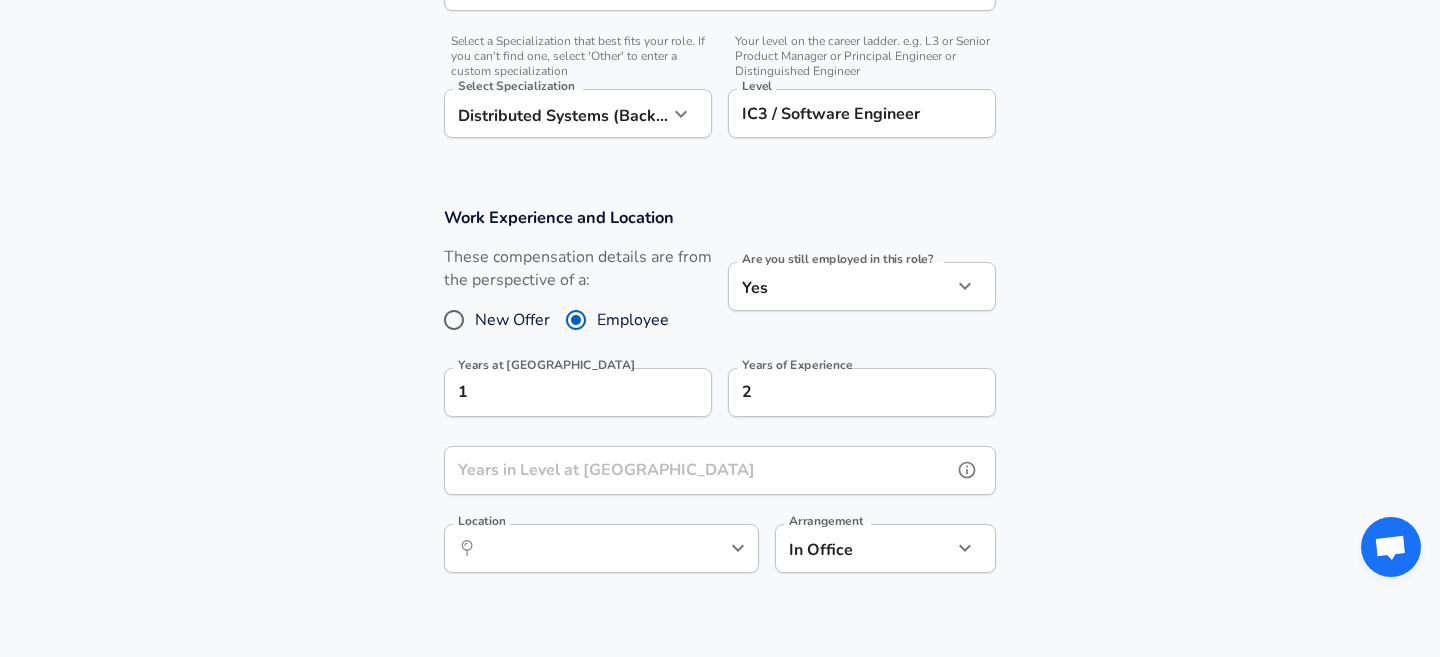 click on "Years in Level at [GEOGRAPHIC_DATA]" at bounding box center [698, 470] 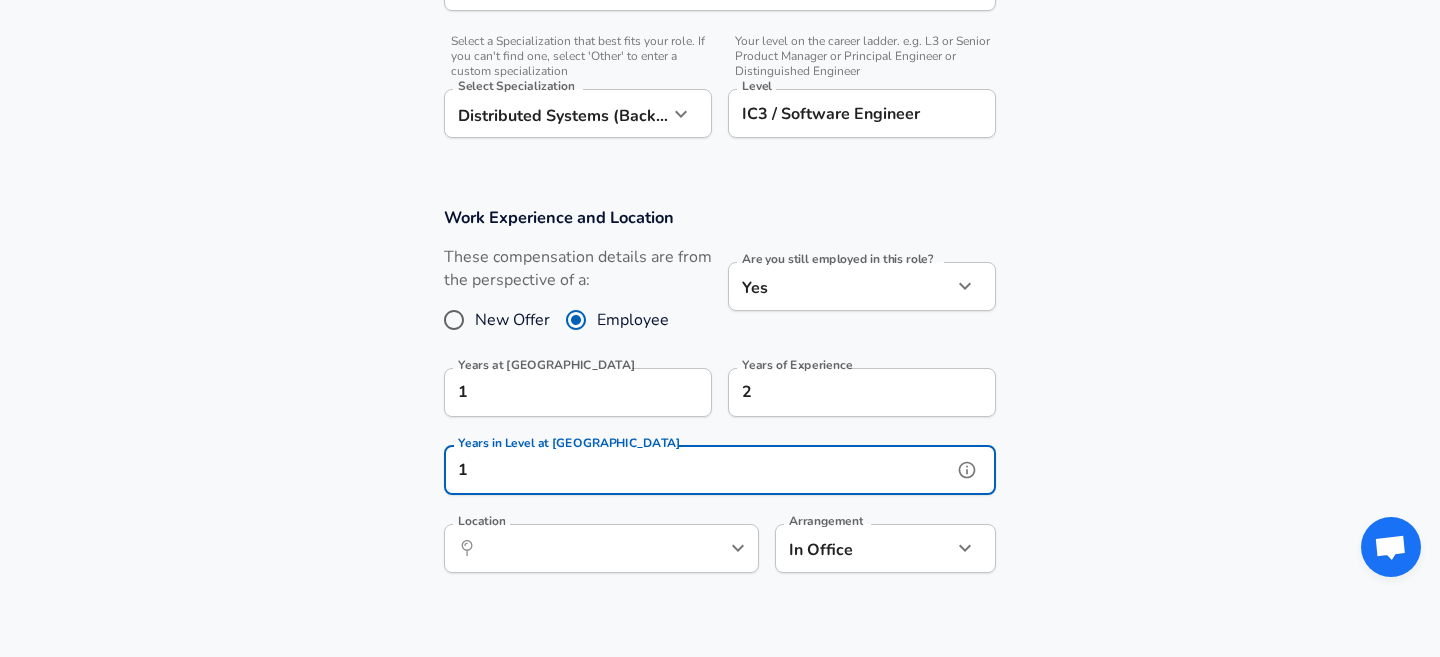 type on "1" 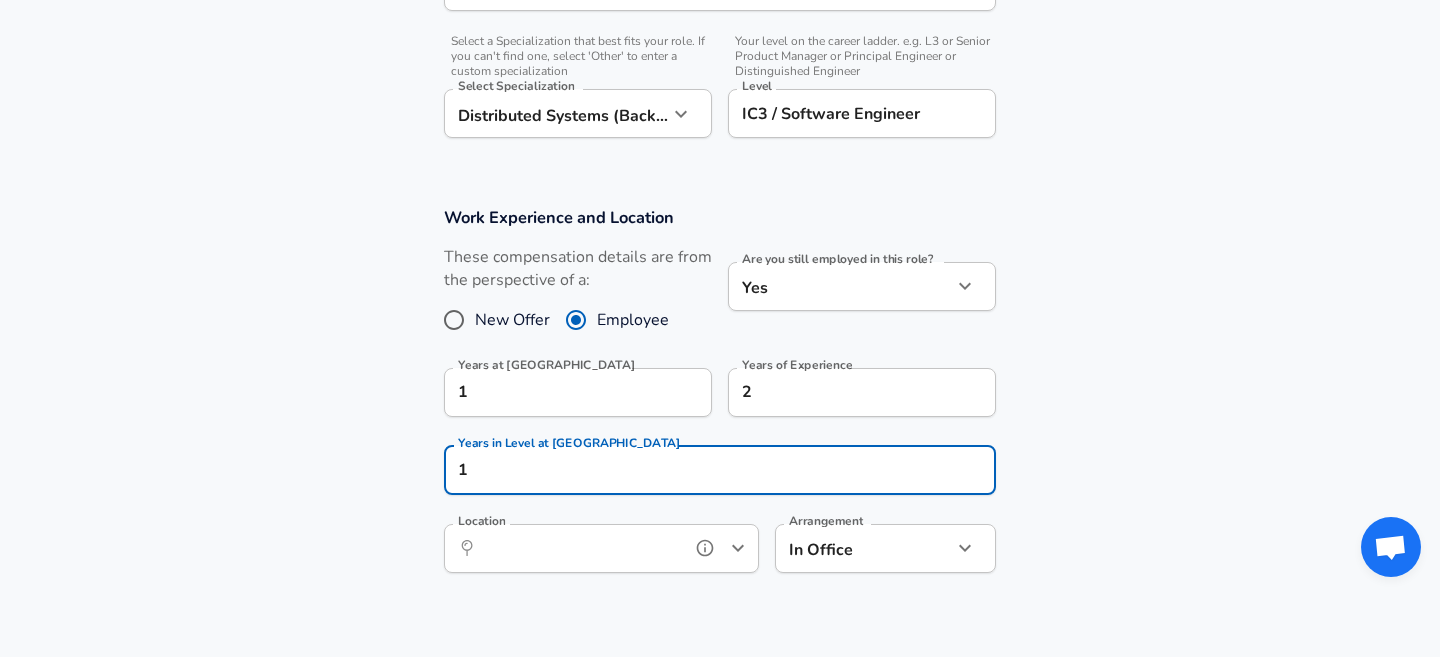 click on "Location" at bounding box center [579, 548] 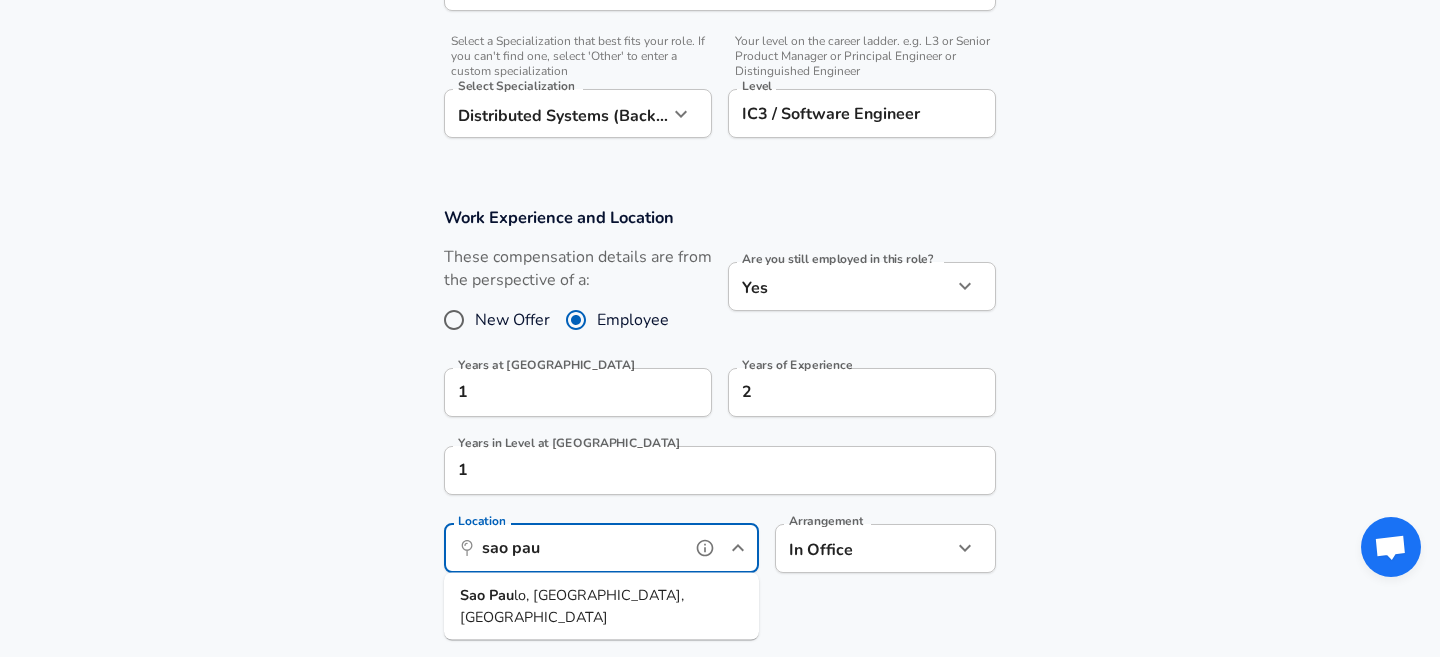 scroll, scrollTop: 0, scrollLeft: 0, axis: both 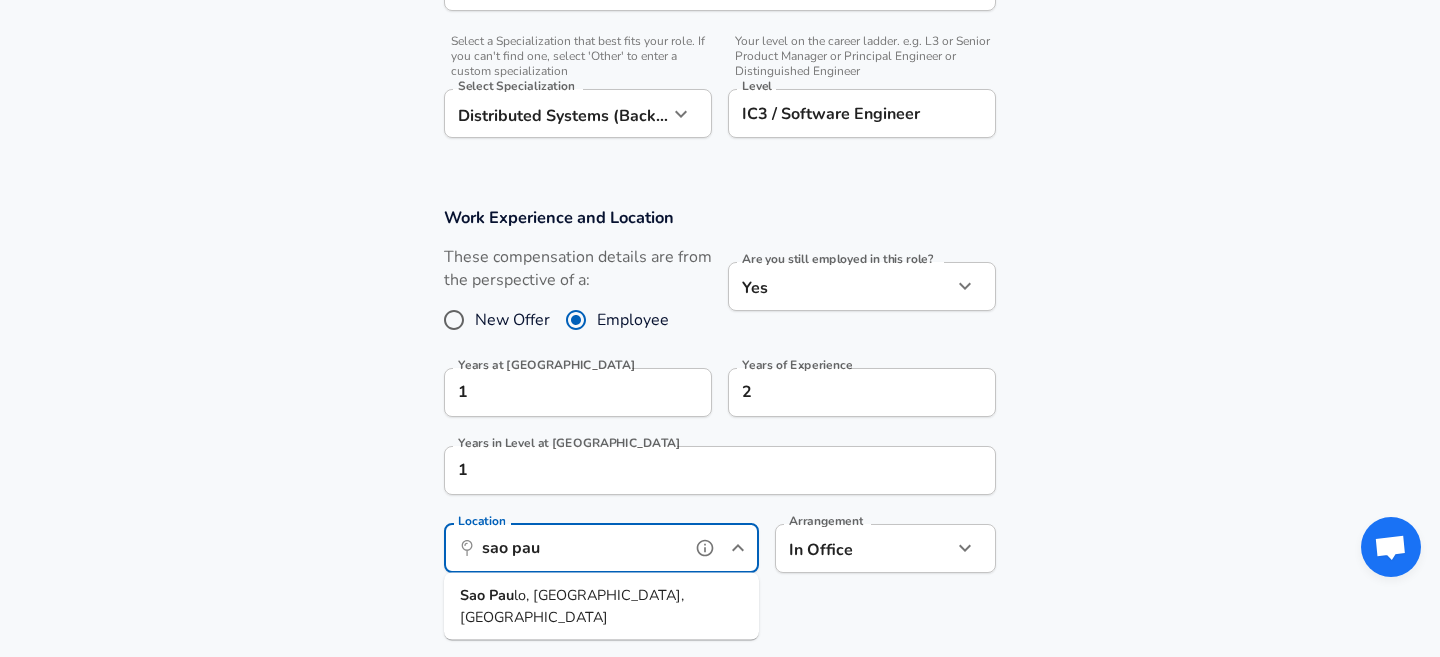 click on "lo, [GEOGRAPHIC_DATA], [GEOGRAPHIC_DATA]" at bounding box center [572, 606] 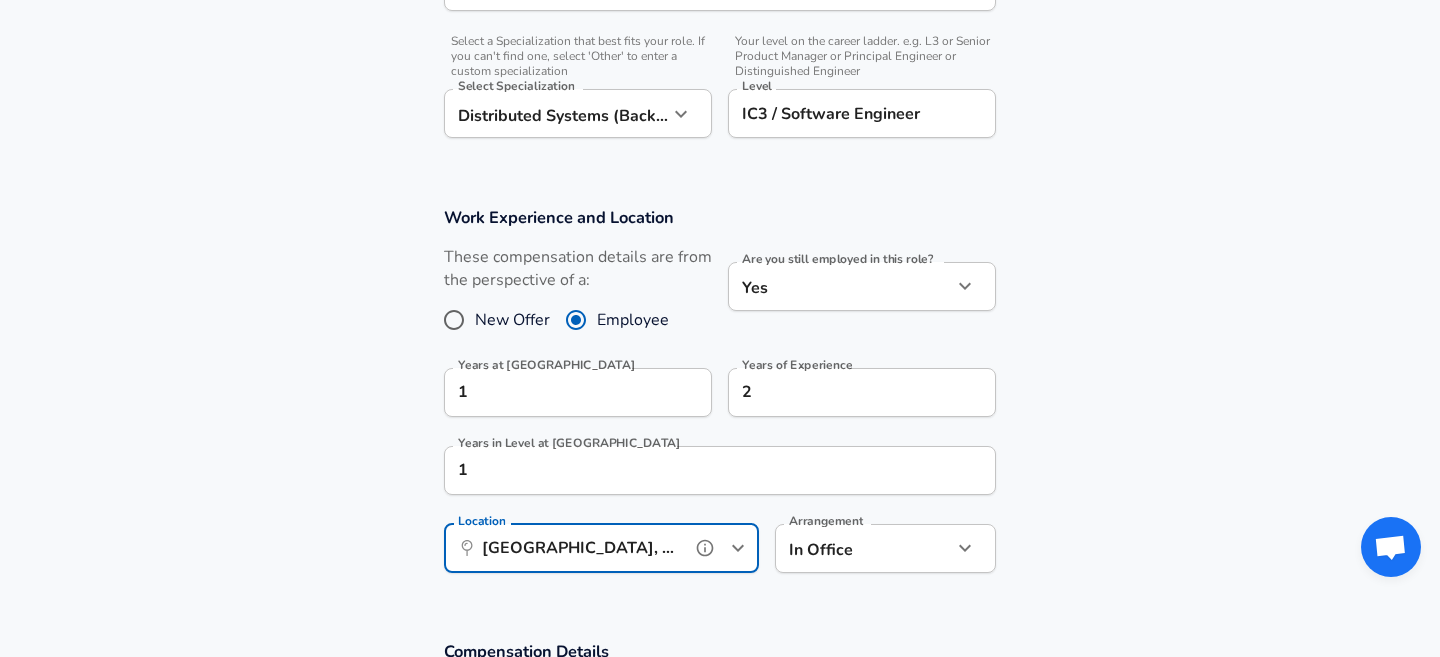 type on "[GEOGRAPHIC_DATA], [GEOGRAPHIC_DATA], [GEOGRAPHIC_DATA]" 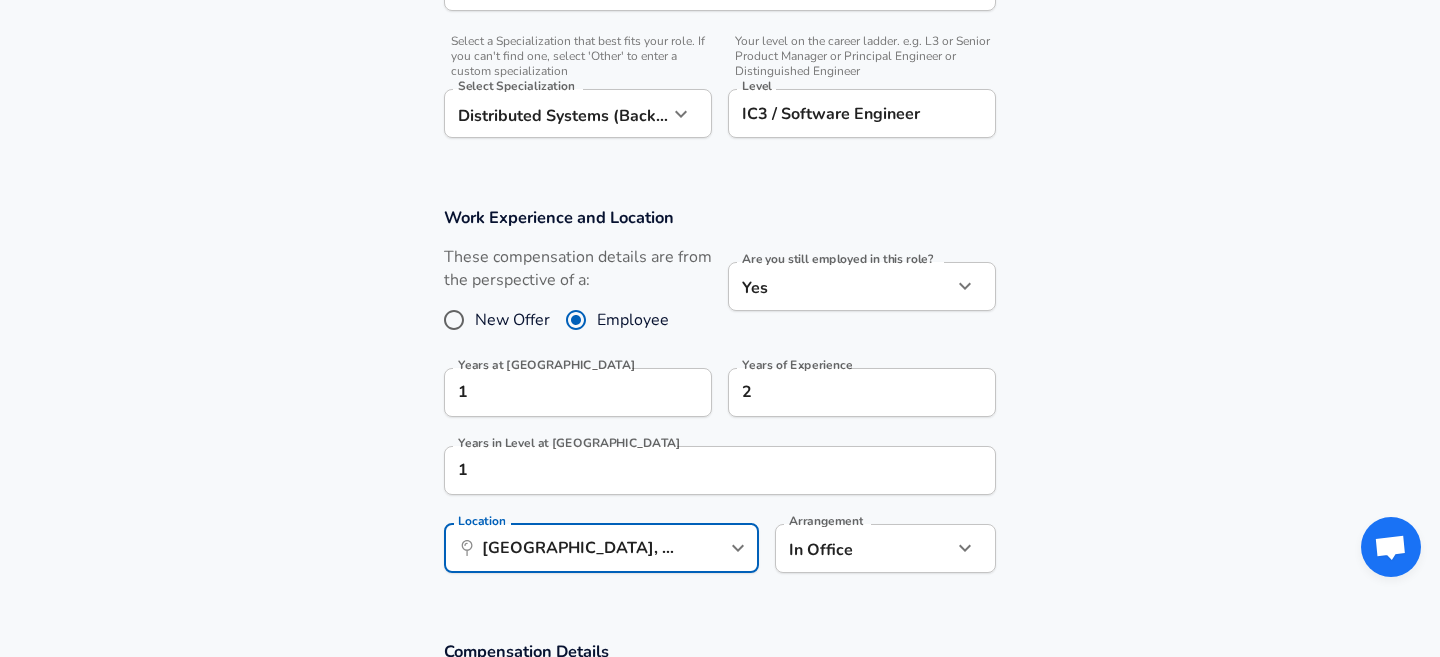 click on "Restart Add Your Salary Upload your offer letter   to verify your submission Enhance Privacy and Anonymity Yes Automatically hides specific fields until there are enough submissions to safely display the full details.   More Details Based on your submission and the data points that we have already collected, we will automatically hide and anonymize specific fields if there aren't enough data points to remain sufficiently anonymous. Company & Title Information   Enter the company you received your offer from Company Coinbase Company   Select the title that closest resembles your official title. This should be similar to the title that was present on your offer letter. Title Software Engineer Title Job Family Software Engineer Job Family   Select a Specialization that best fits your role. If you can't find one, select 'Other' to enter a custom specialization Select Specialization Distributed Systems (Back-End) Distributed Systems (Back-End) Select Specialization   Level IC3 / Software Engineer Level New Offer 1" at bounding box center [720, -343] 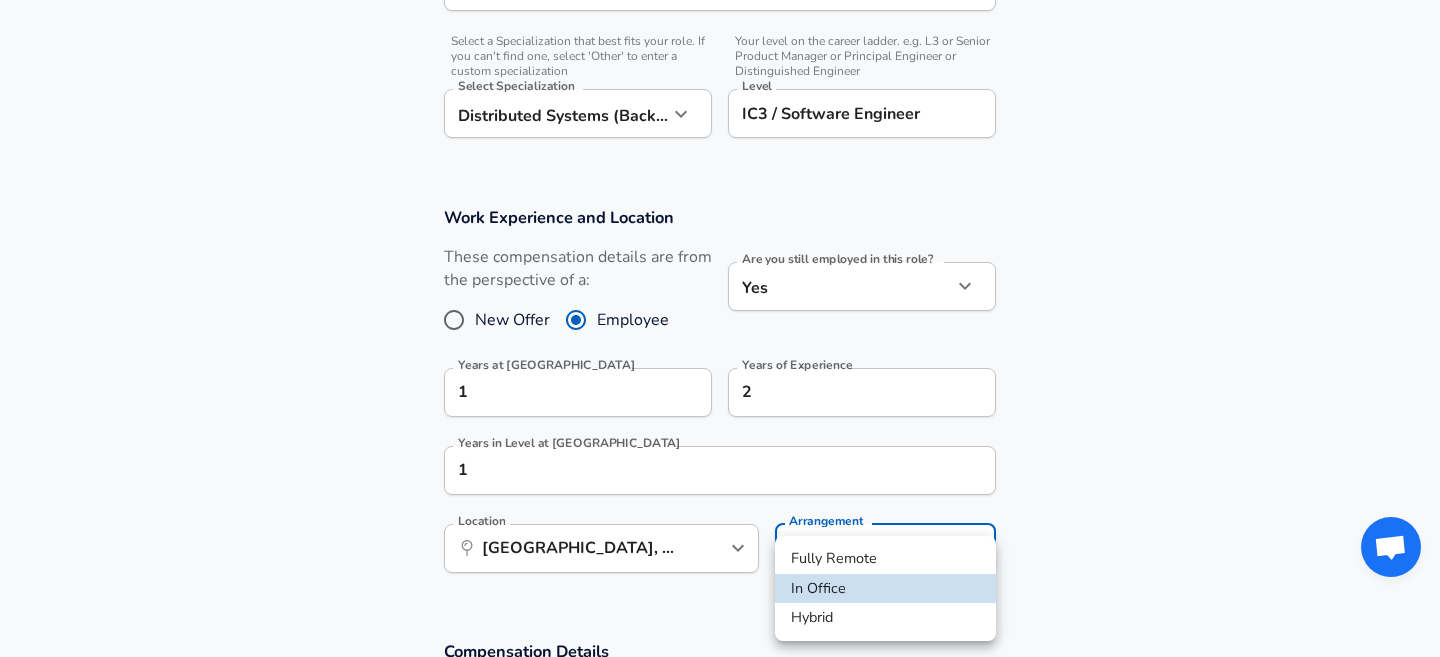 click on "Fully Remote" at bounding box center [885, 559] 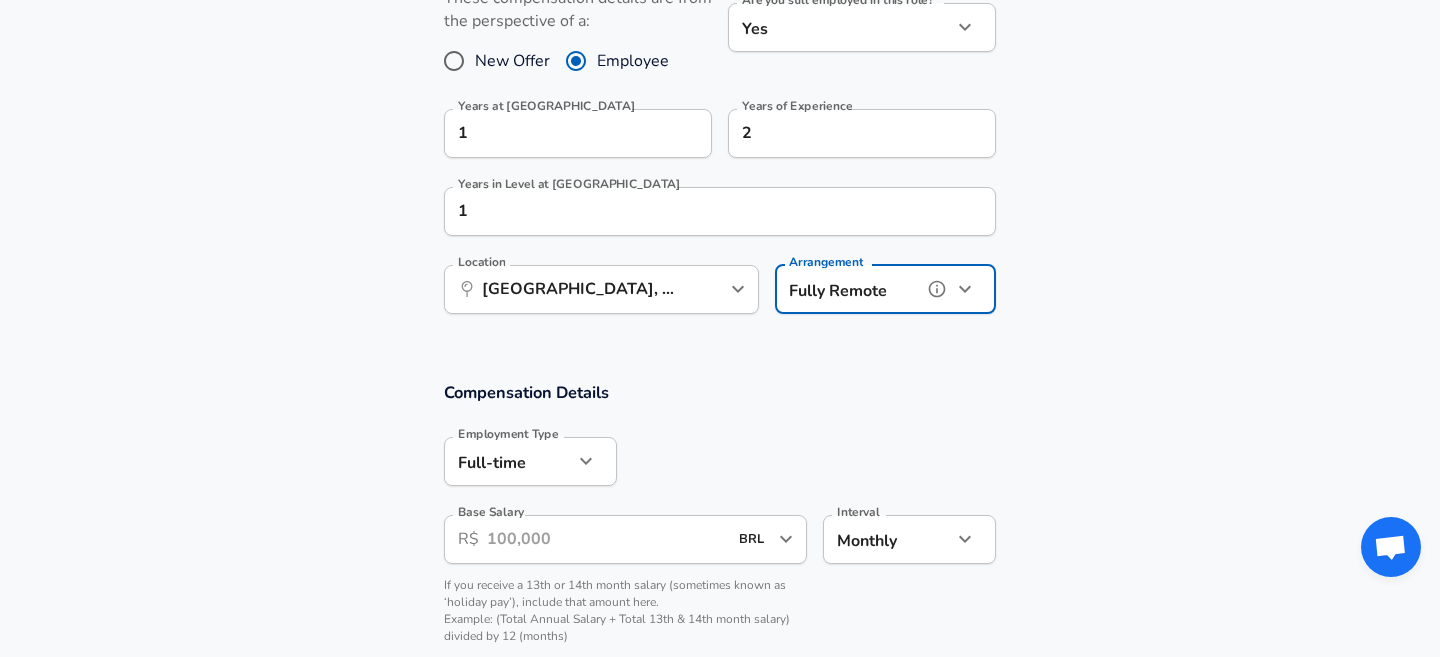scroll, scrollTop: 943, scrollLeft: 0, axis: vertical 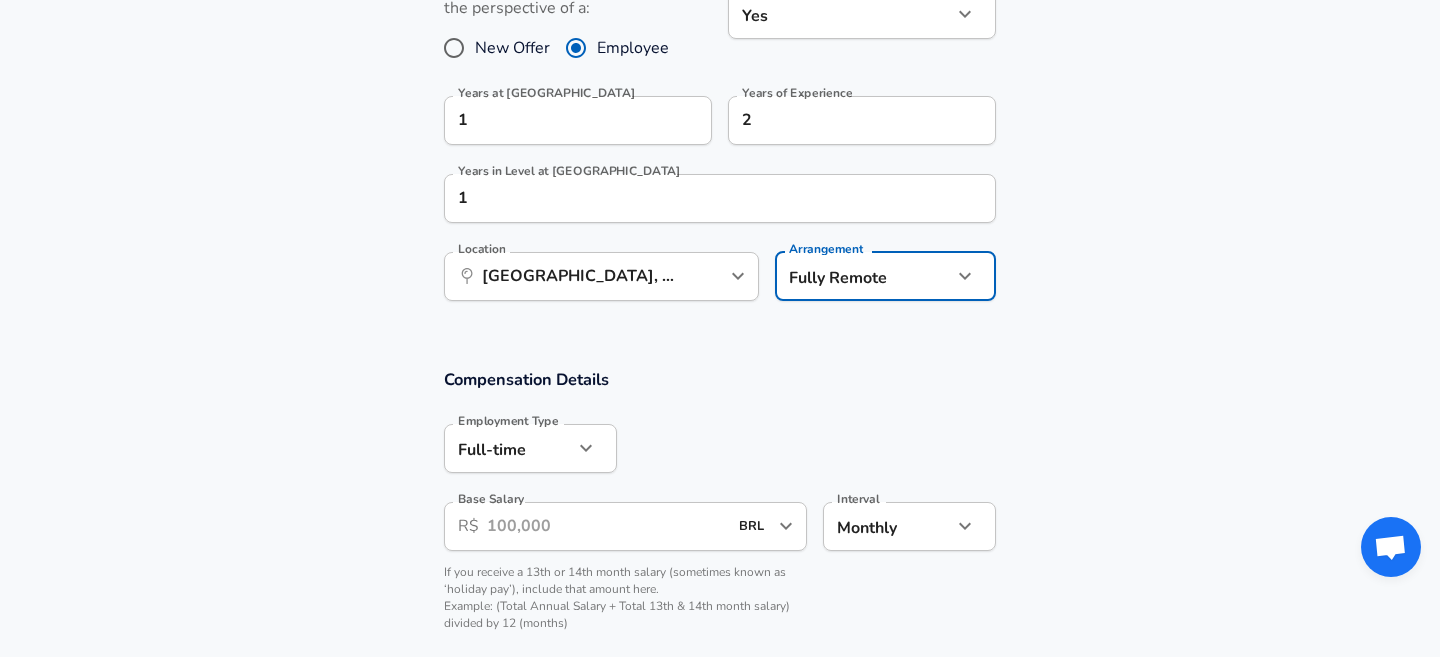click on "Base Salary" at bounding box center (607, 526) 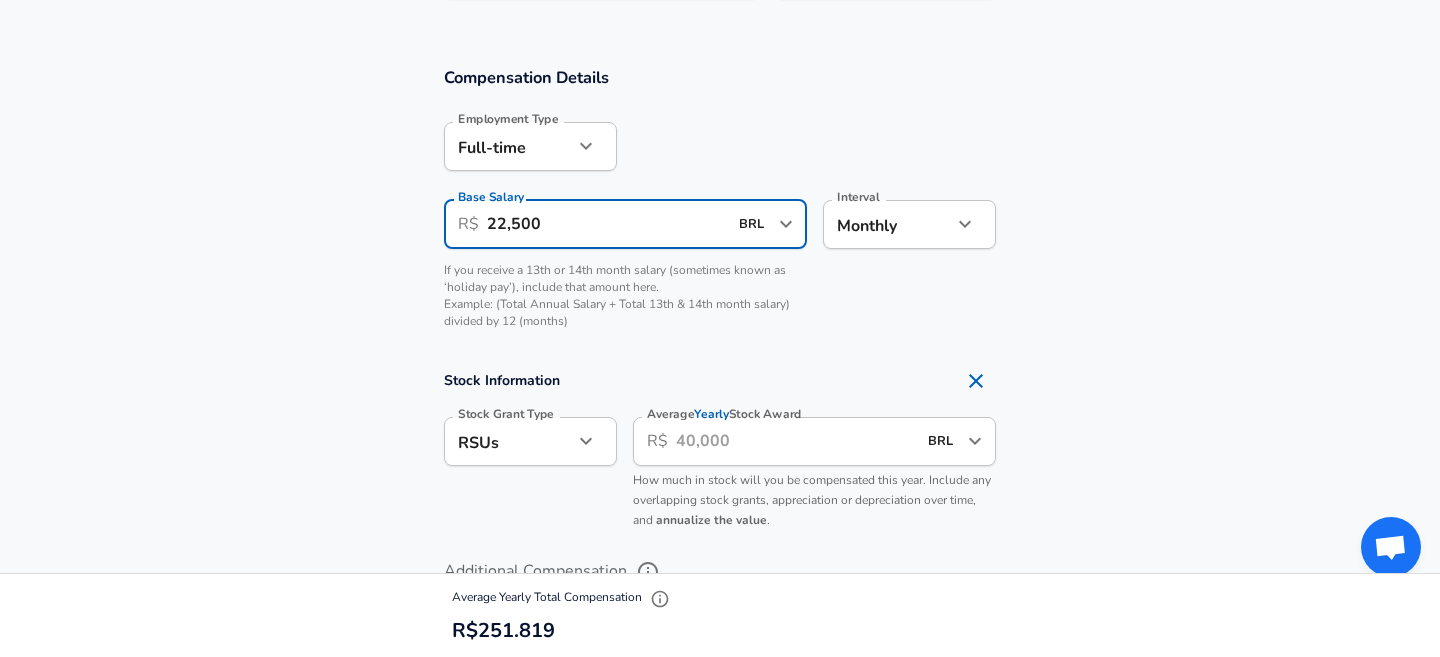 scroll, scrollTop: 1253, scrollLeft: 0, axis: vertical 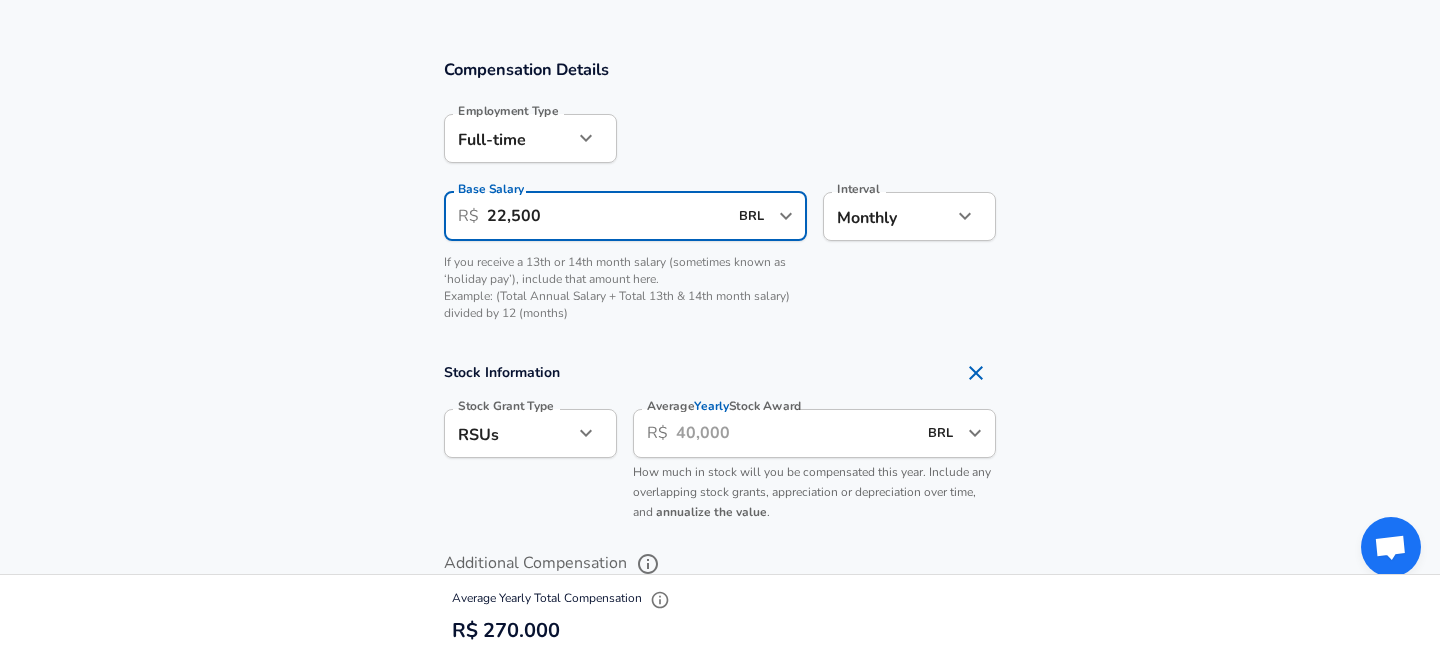 type on "22,500" 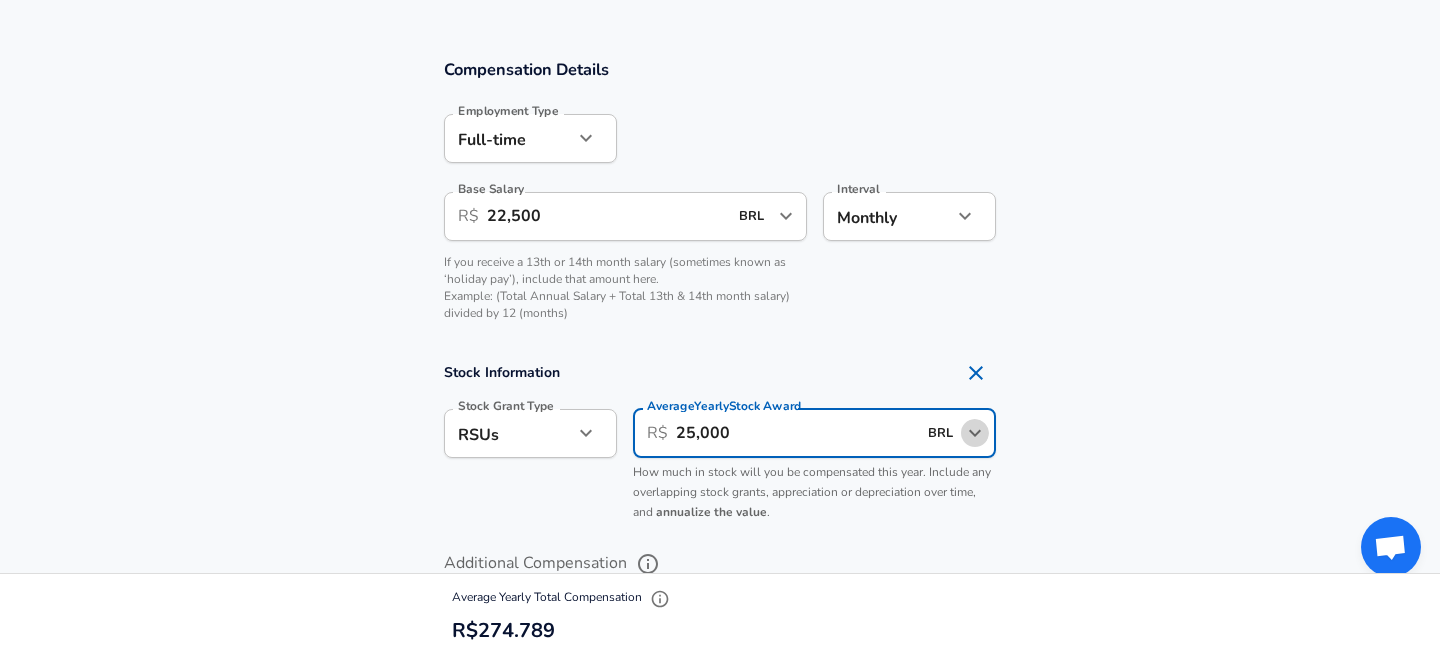 click 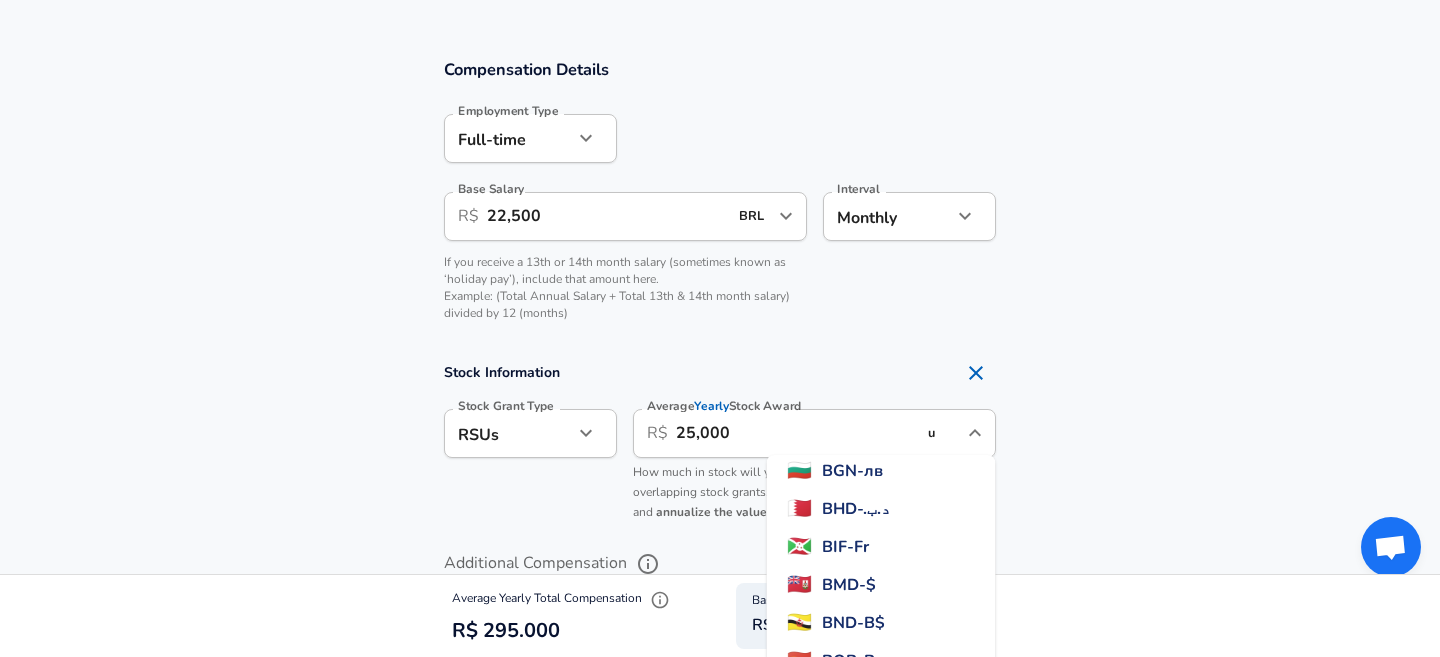 scroll, scrollTop: 0, scrollLeft: 0, axis: both 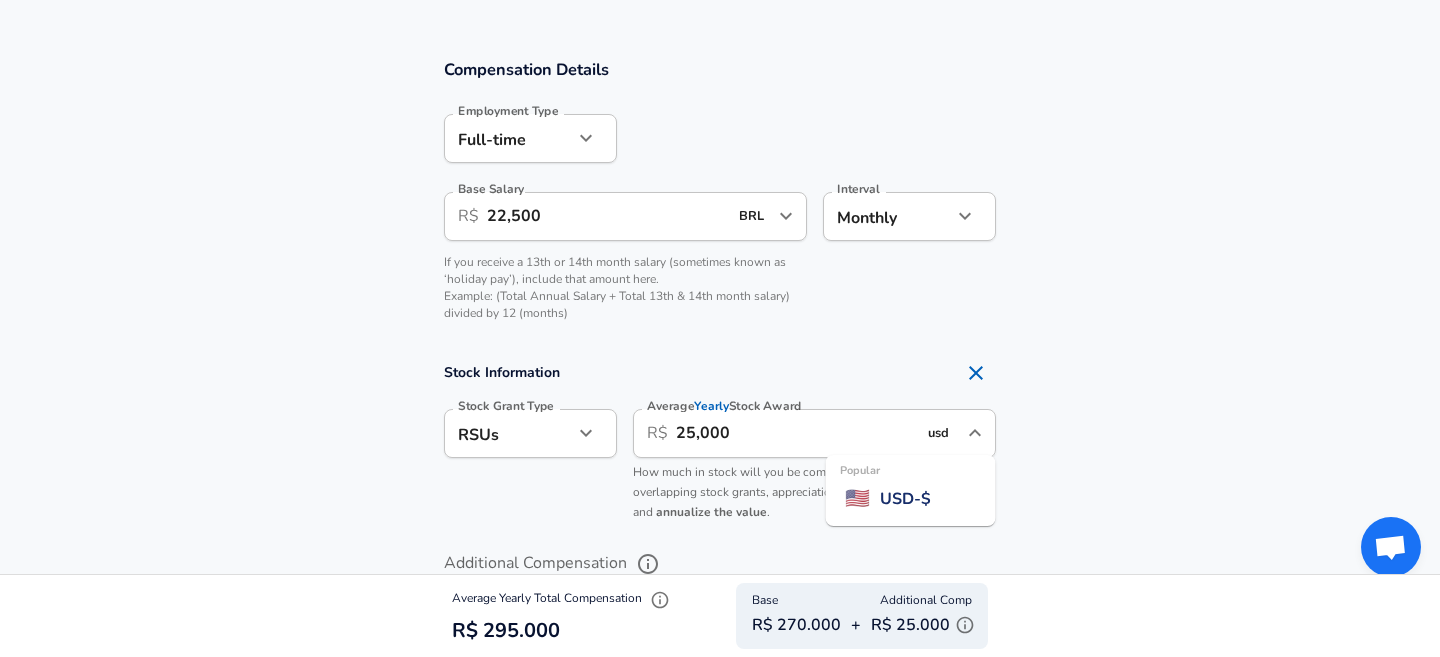 click on "Popular 🇺🇸 USD  -  $" at bounding box center [910, 499] 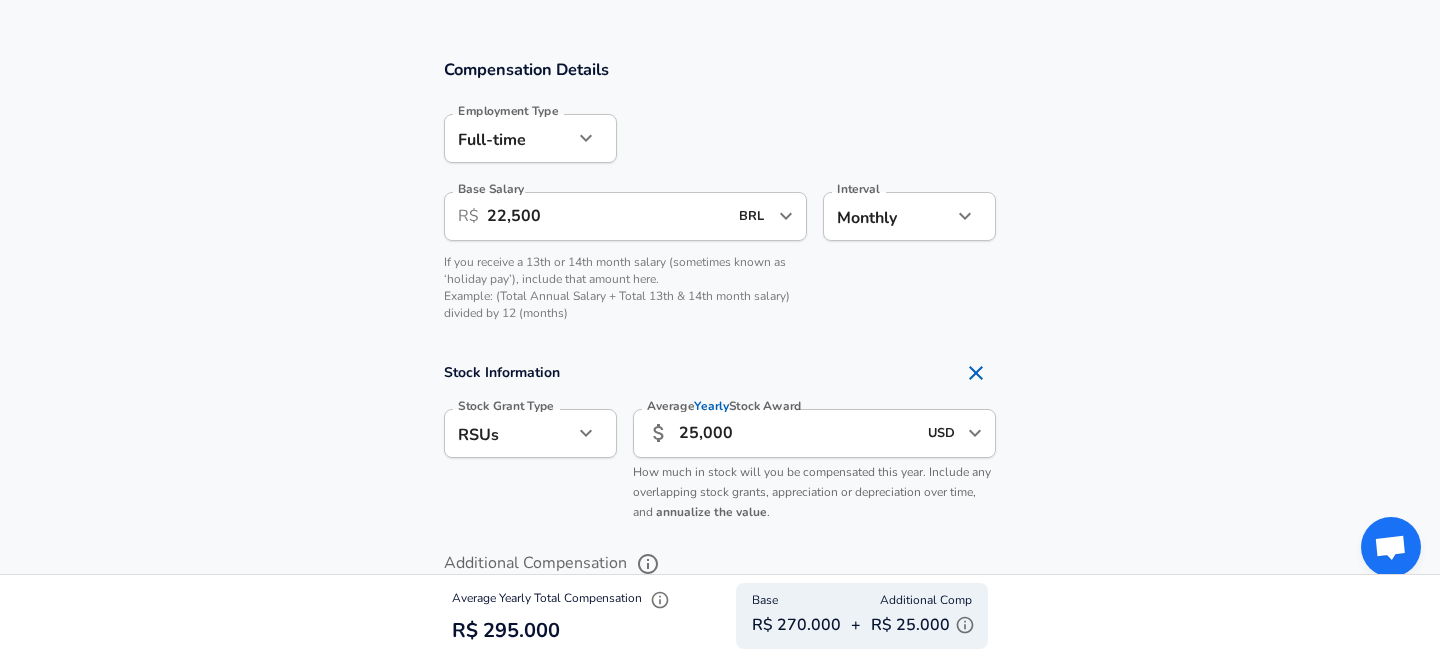 type on "USD" 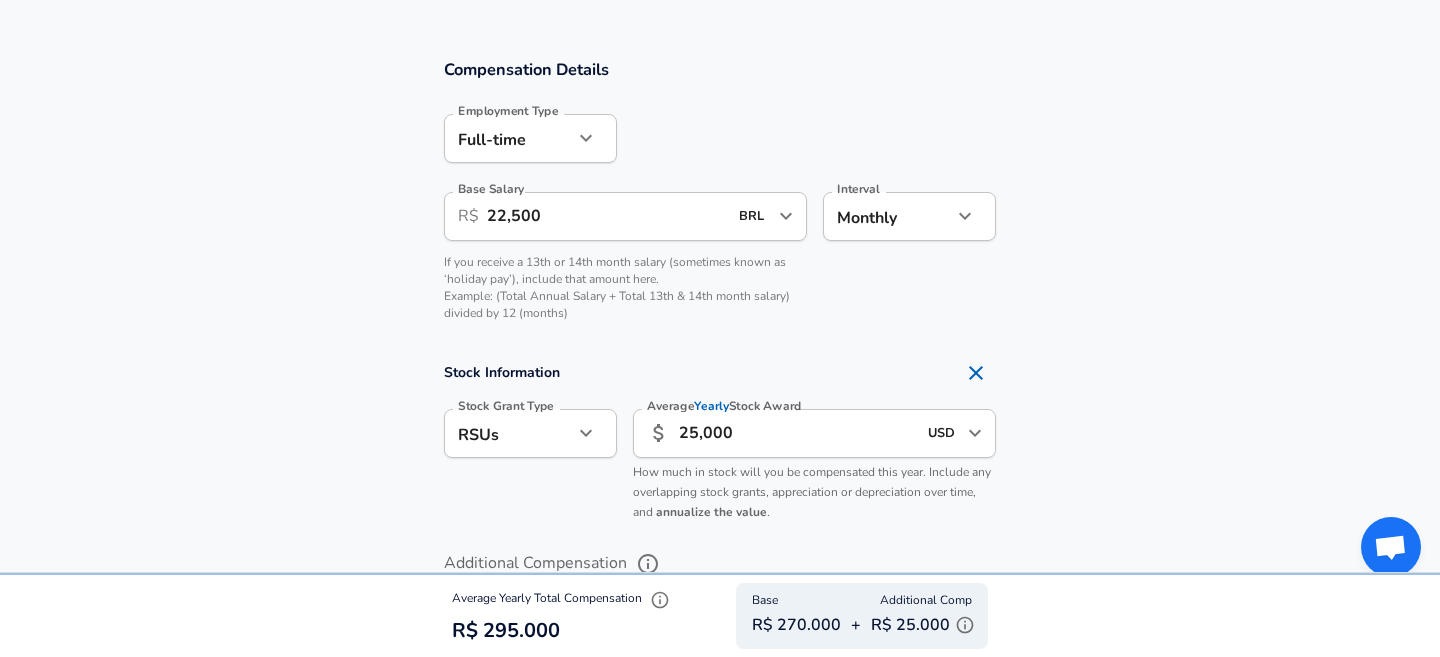 click on "Compensation Details Employment Type [DEMOGRAPHIC_DATA] full_time Employment Type Base Salary ​ R$ 22,500 BRL ​ Base Salary Interval Monthly monthly Interval If you receive a 13th or 14th month salary (sometimes known as ‘holiday pay’), include that amount here.  Example: (Total Annual Salary + Total 13th & 14th month salary) divided by 12 (months) Stock Information  Stock Grant Type RSUs stock Stock Grant Type Average  Yearly  Stock Award ​ 25,000 USD ​ Average  Yearly  Stock Award   How much in stock will you be compensated this year. Include any overlapping stock grants, appreciation or depreciation over time, and   annualize the value . Additional Compensation   Stock Bonus" at bounding box center (720, 352) 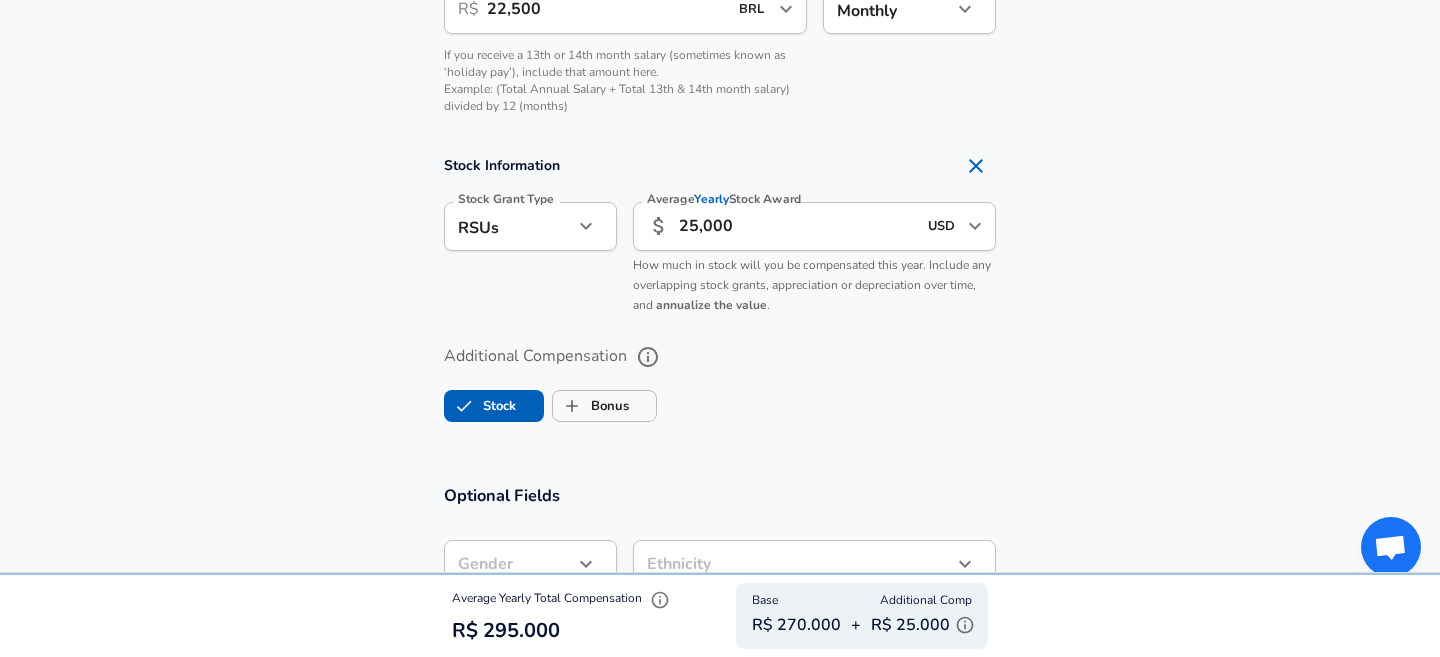 scroll, scrollTop: 1491, scrollLeft: 0, axis: vertical 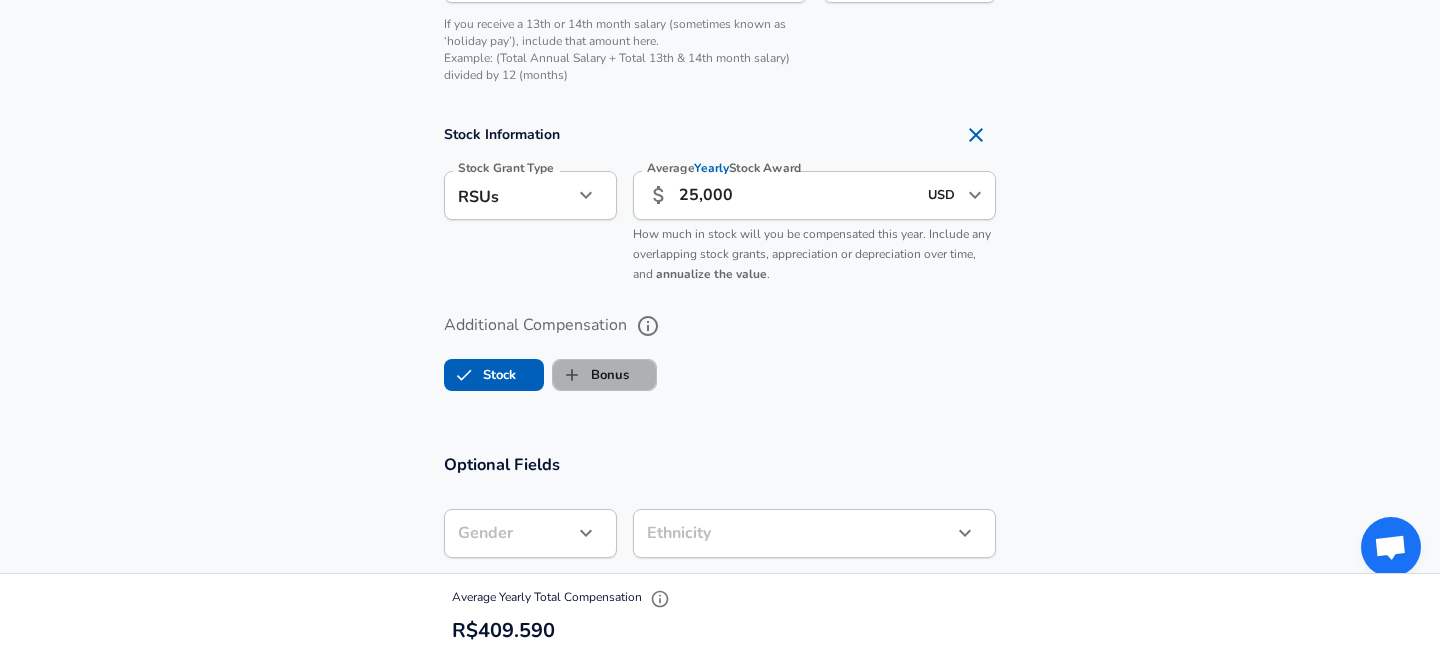 click on "Bonus" at bounding box center (591, 375) 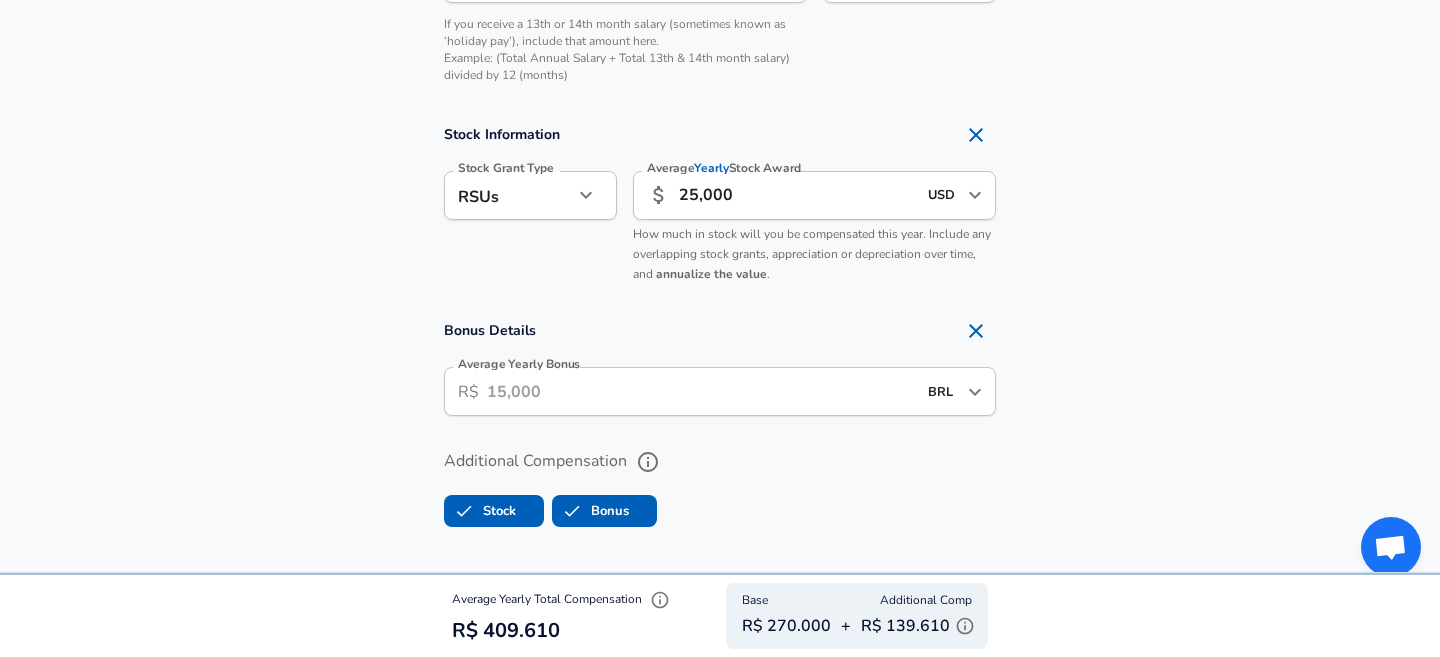 click on "Average Yearly Bonus" at bounding box center [701, 391] 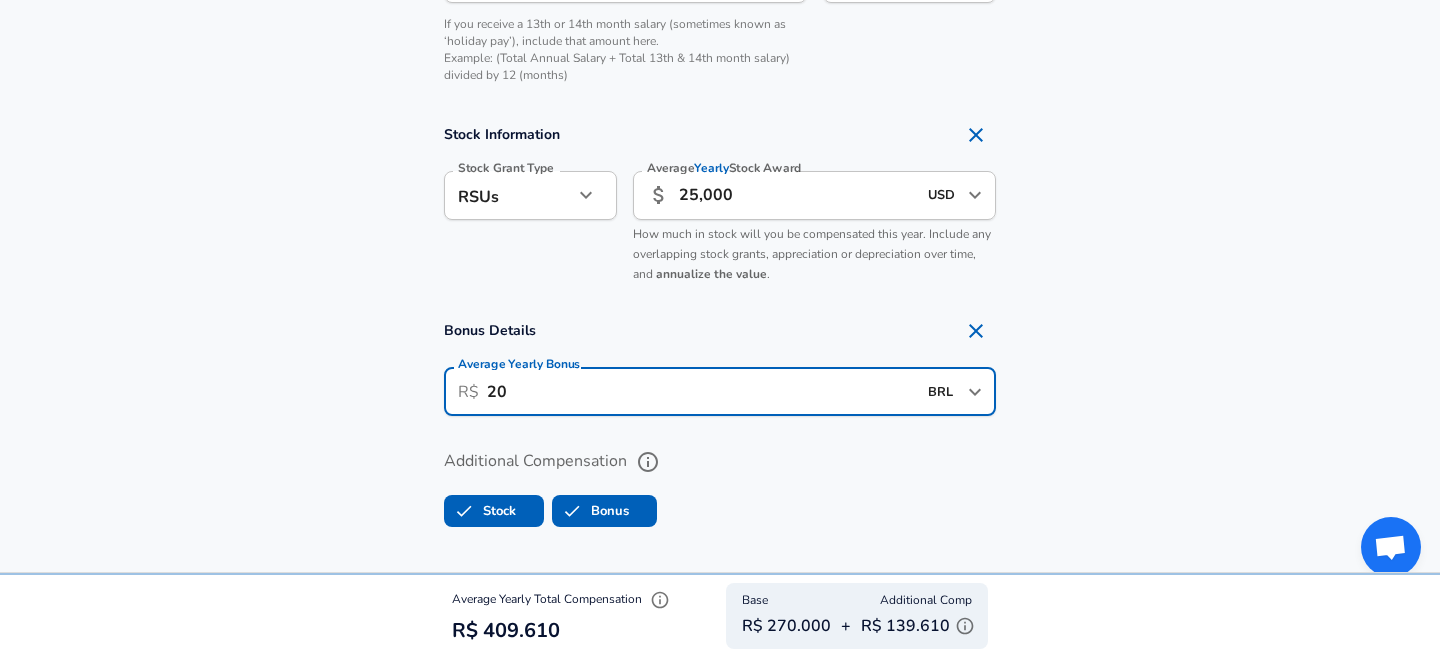 type on "2" 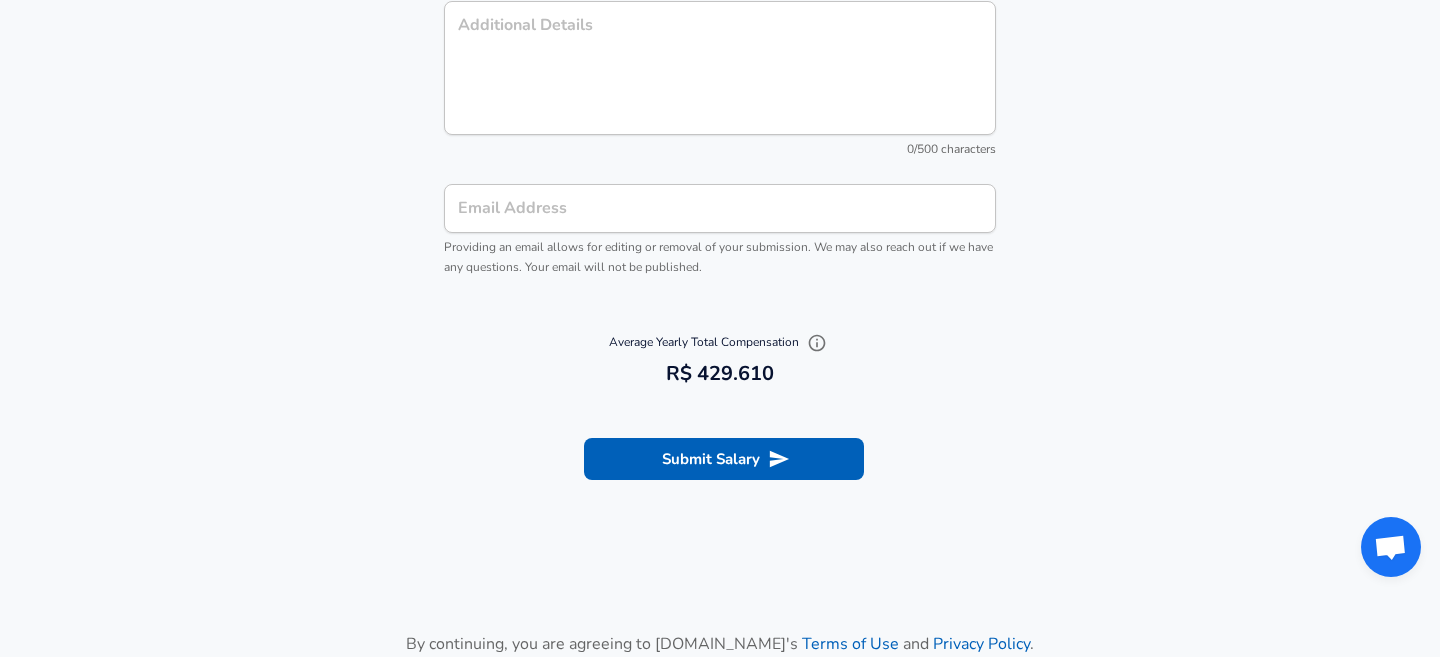 scroll, scrollTop: 2463, scrollLeft: 0, axis: vertical 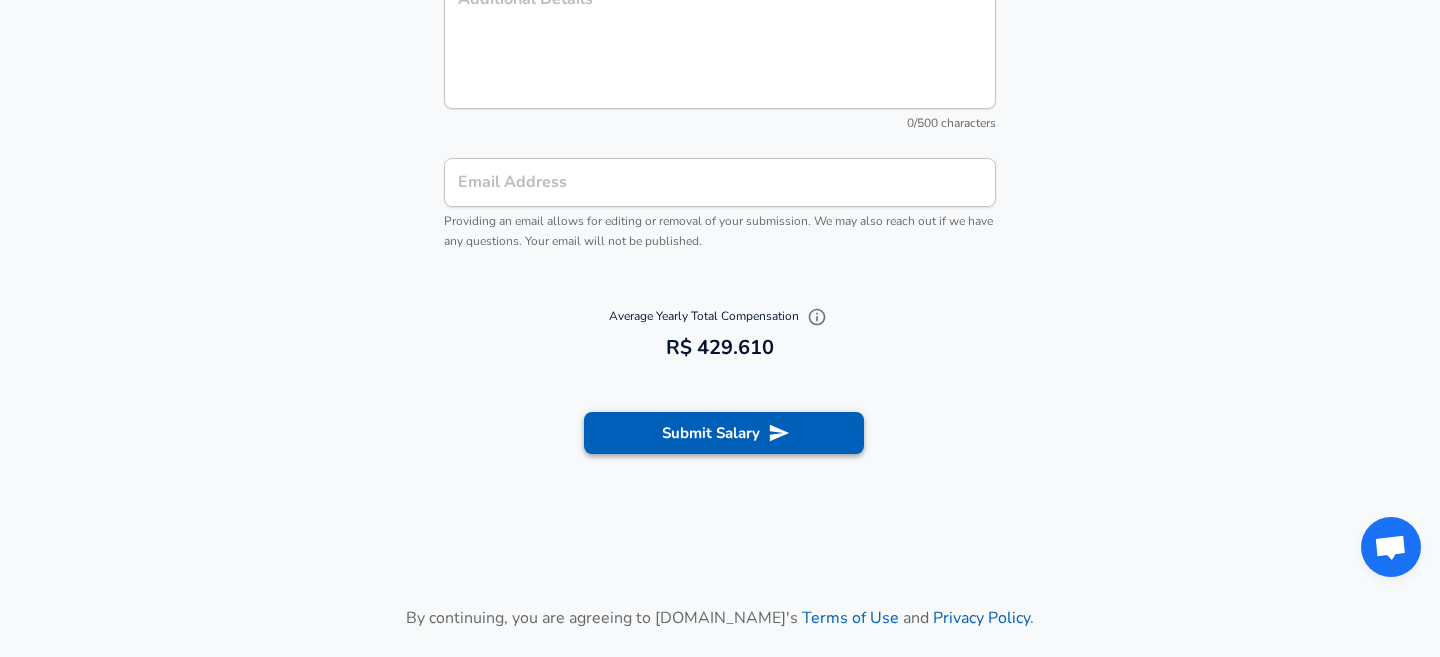 type on "20,000" 